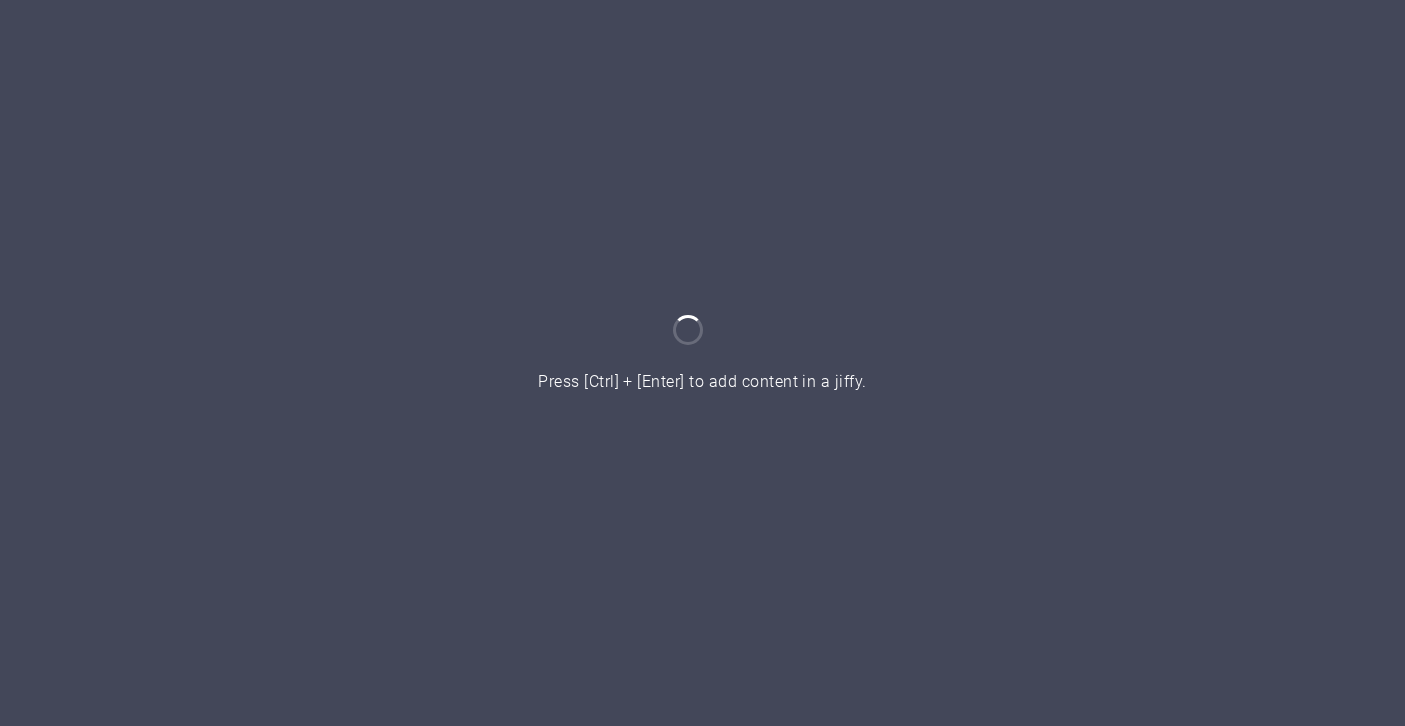 scroll, scrollTop: 0, scrollLeft: 0, axis: both 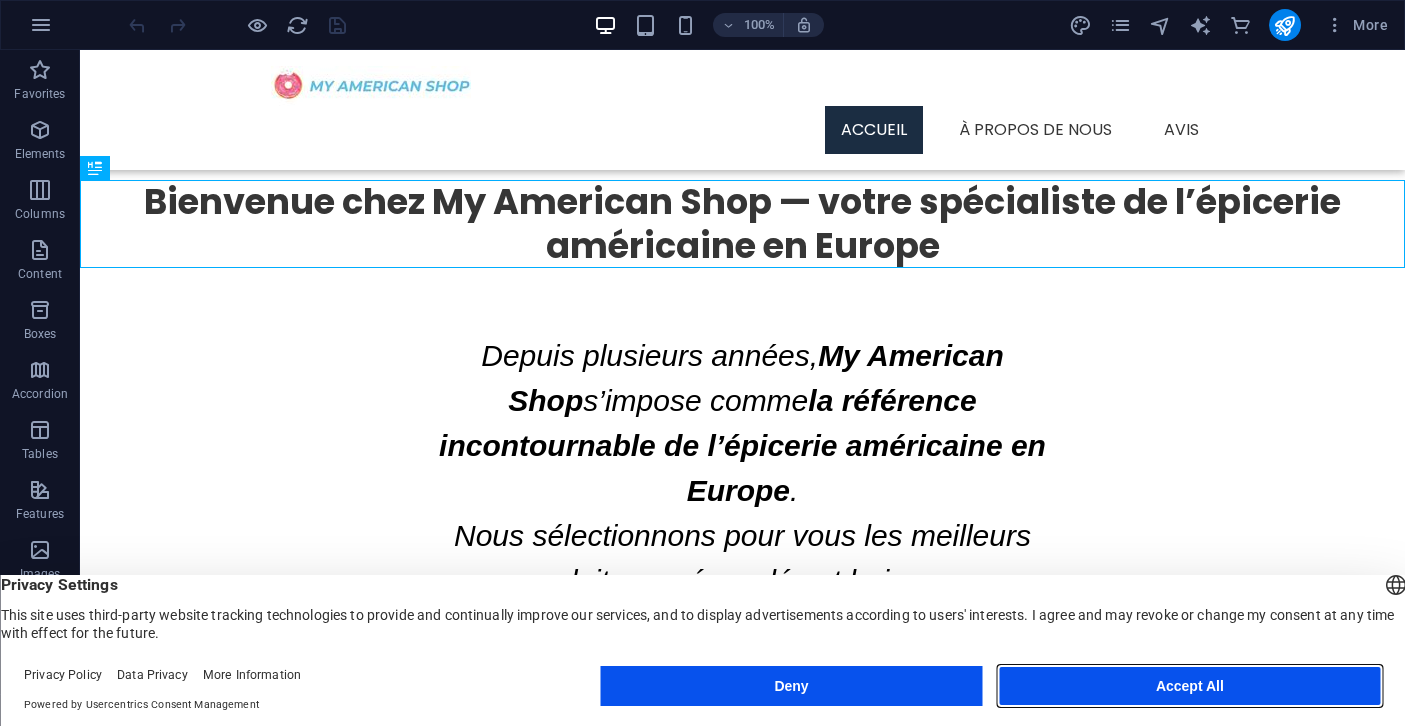 click on "Accept All" at bounding box center [1190, 686] 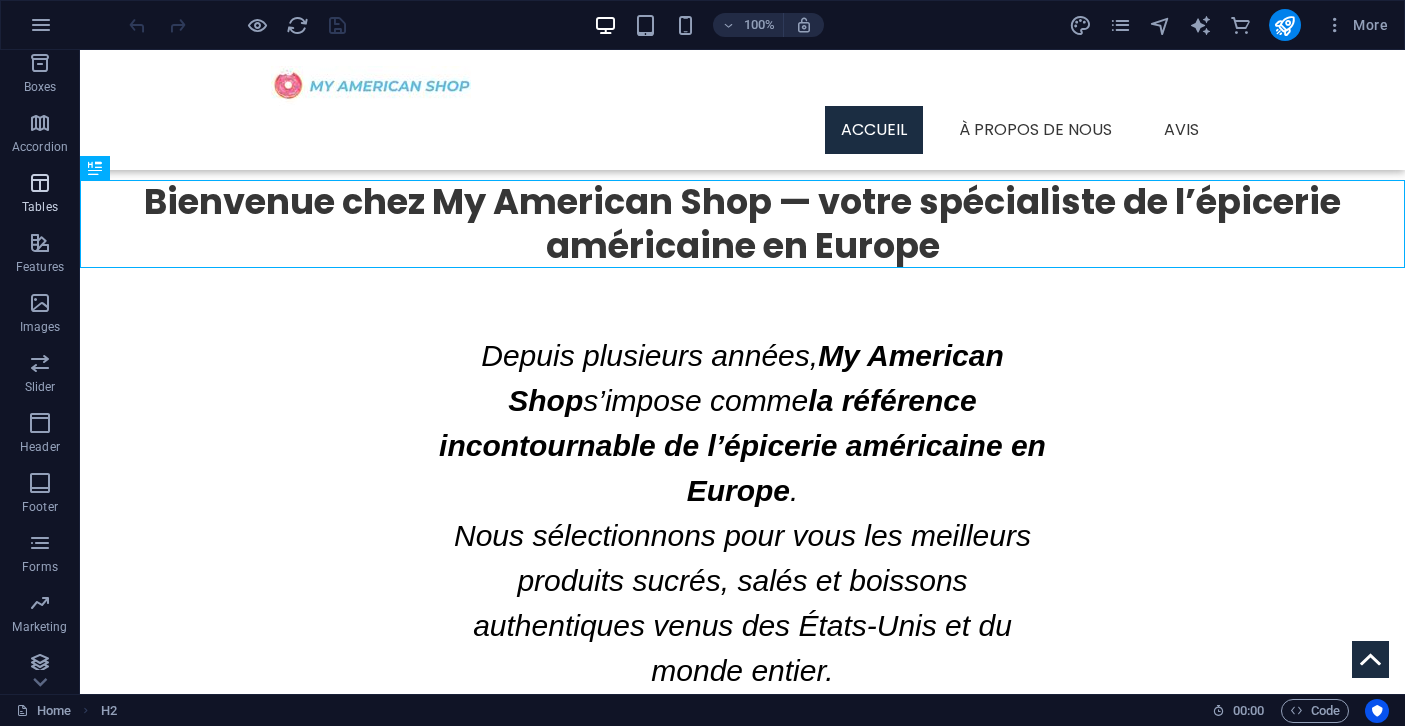 scroll, scrollTop: 316, scrollLeft: 0, axis: vertical 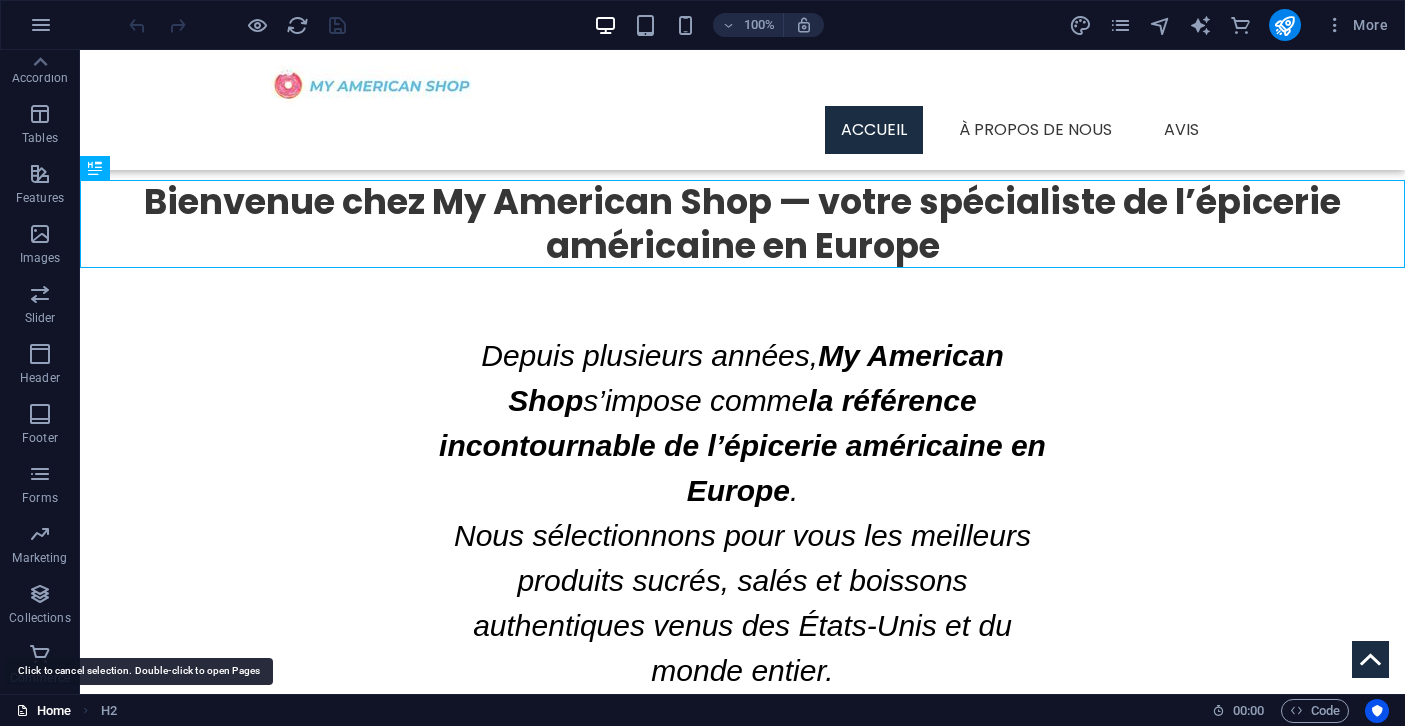 click on "Home" at bounding box center [43, 711] 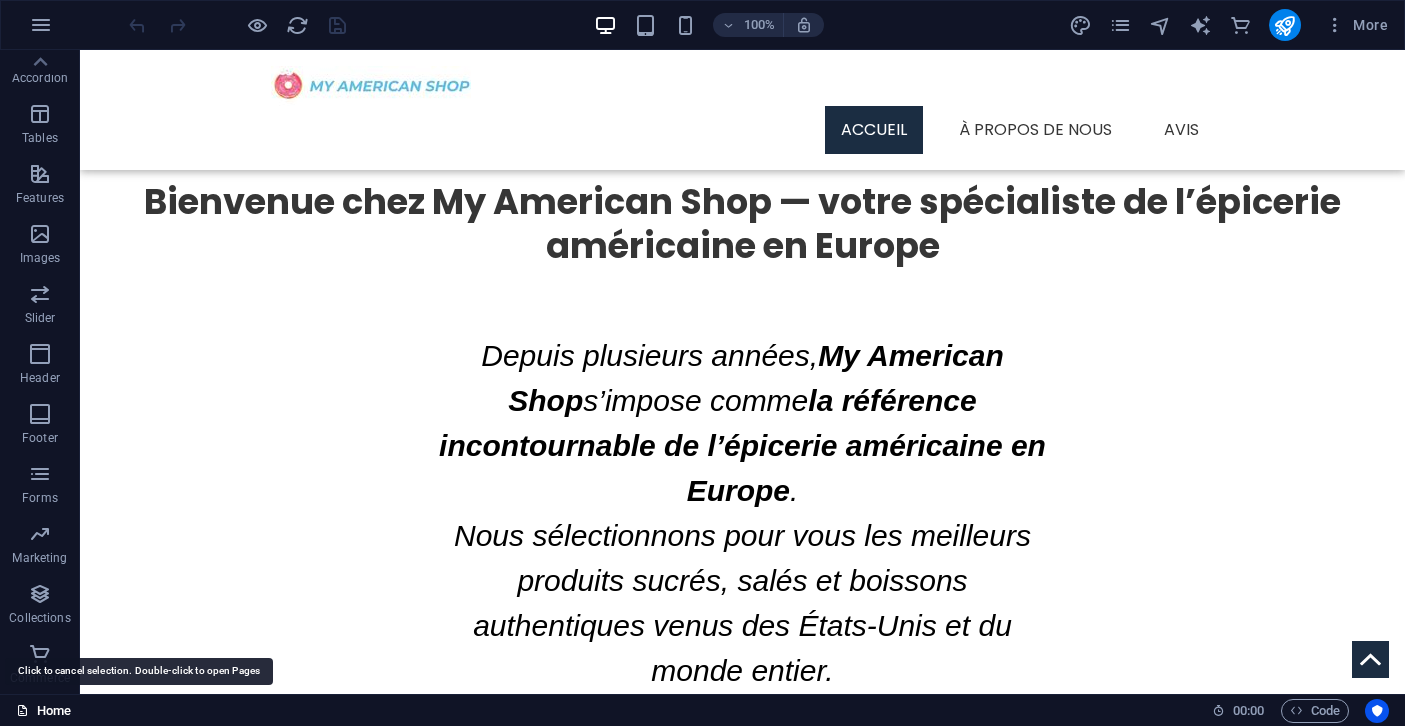 click on "Home" at bounding box center (43, 711) 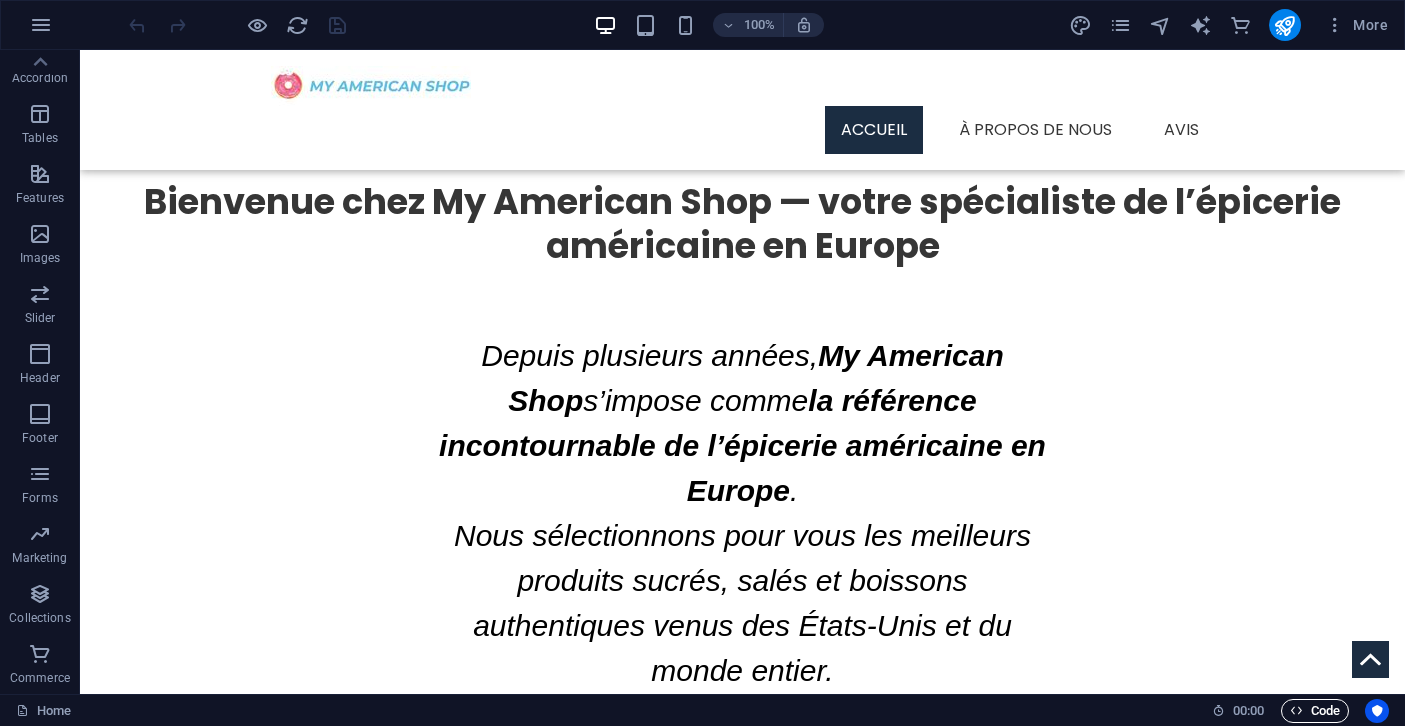 click at bounding box center (1296, 710) 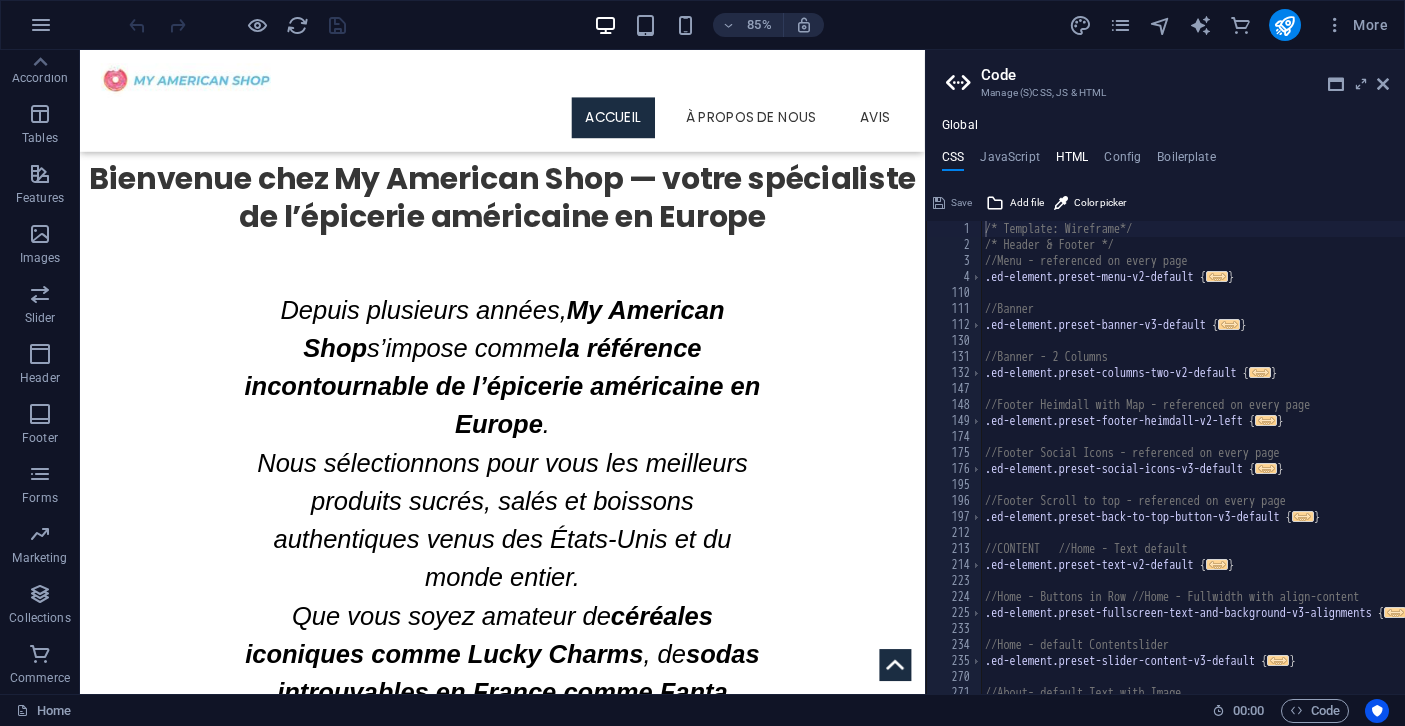 click on "HTML" at bounding box center (1072, 161) 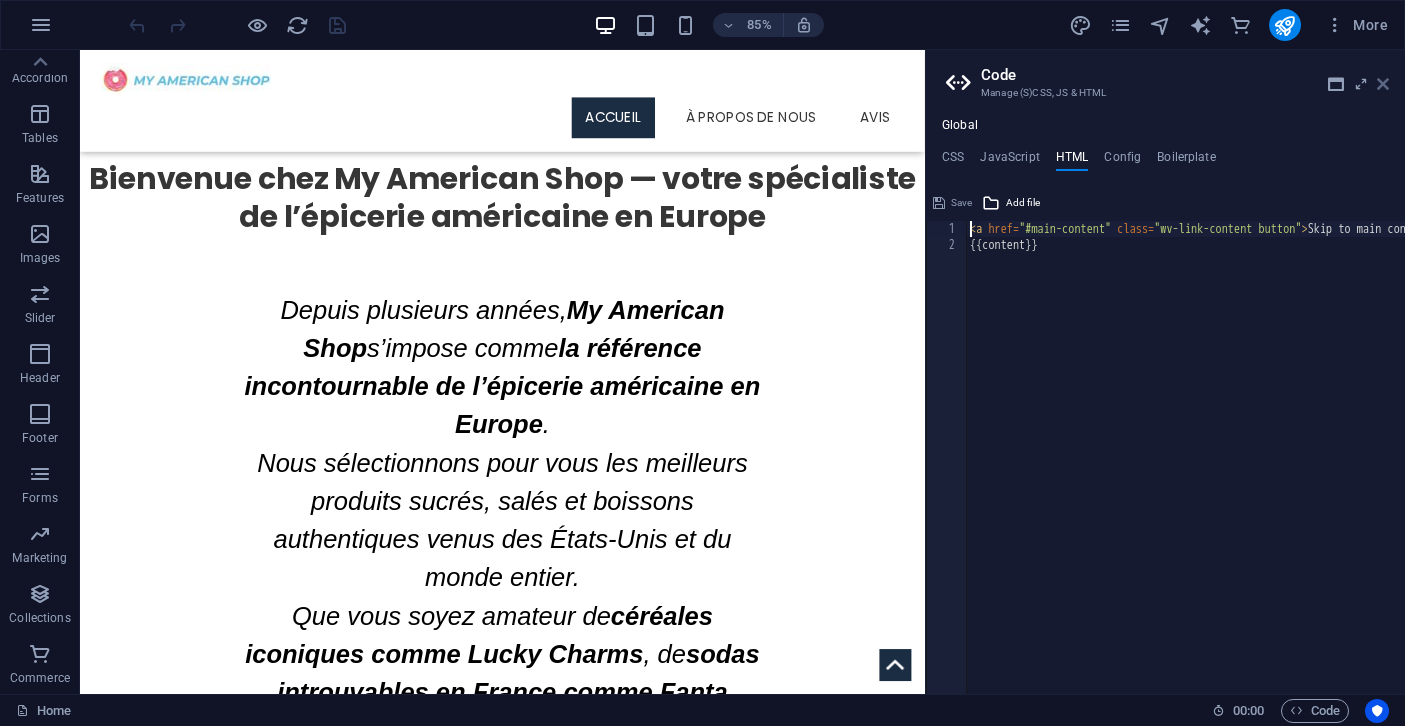 click at bounding box center (1383, 84) 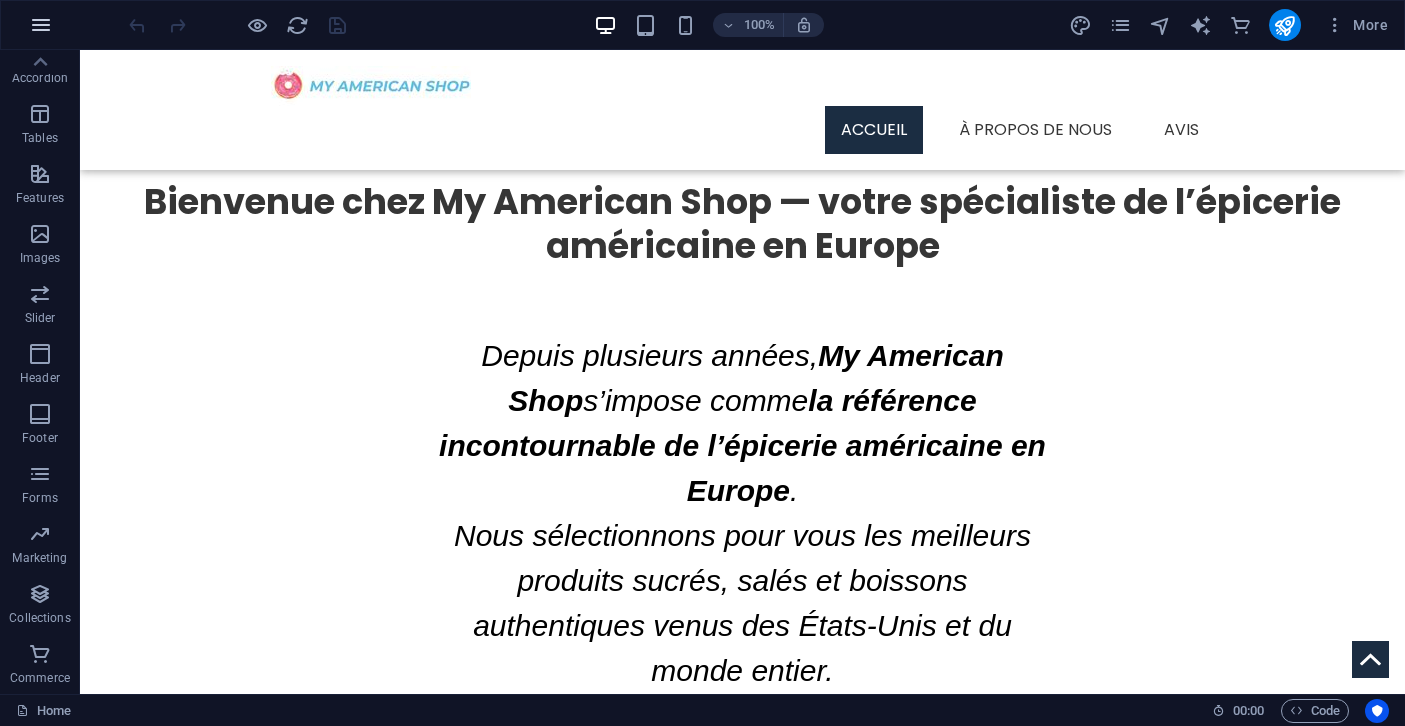 click at bounding box center [41, 25] 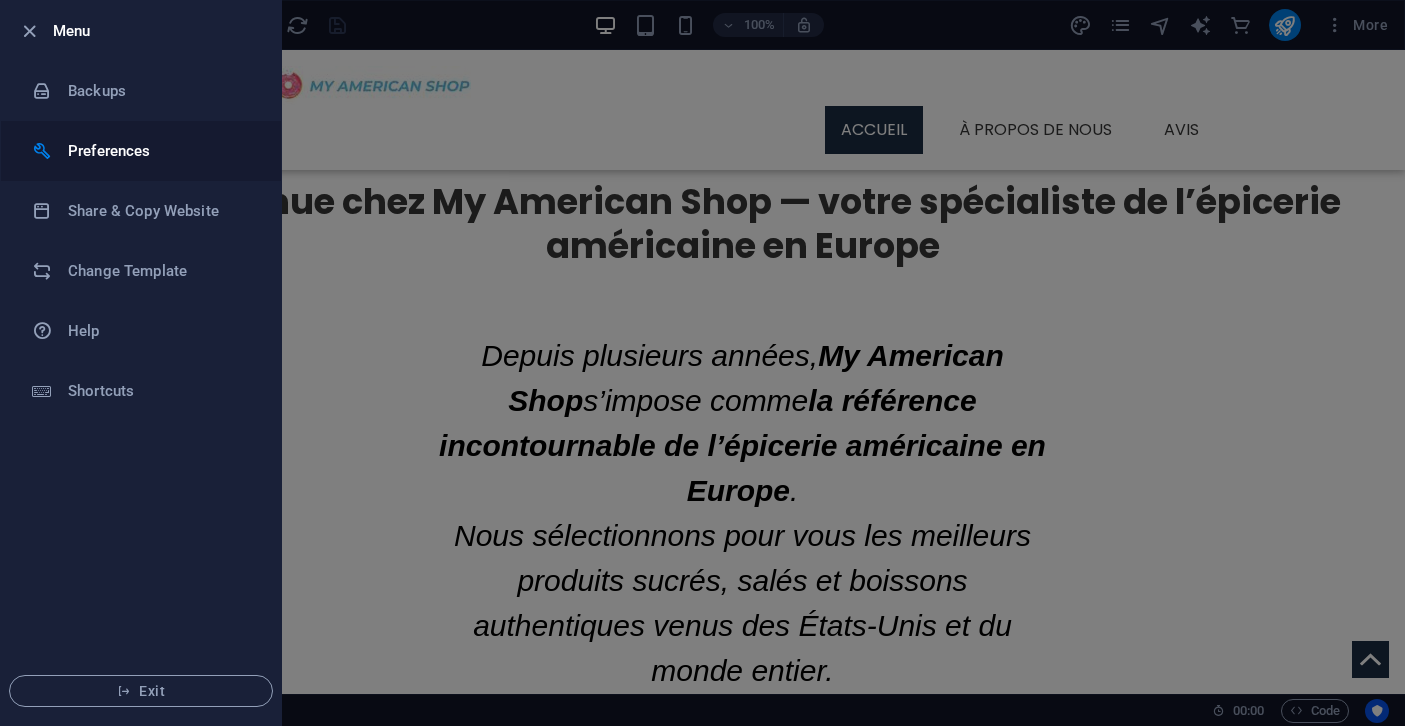 click on "Preferences" at bounding box center (160, 151) 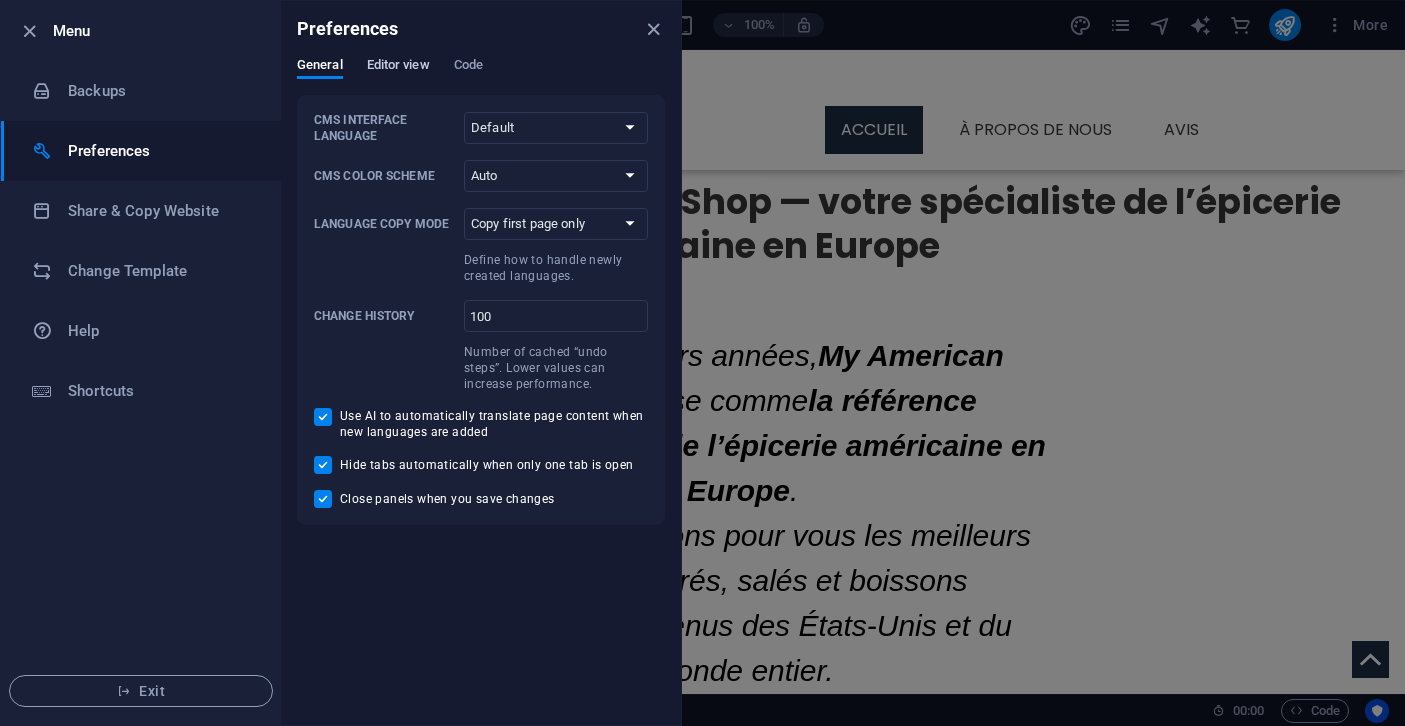 click on "Editor view" at bounding box center [398, 67] 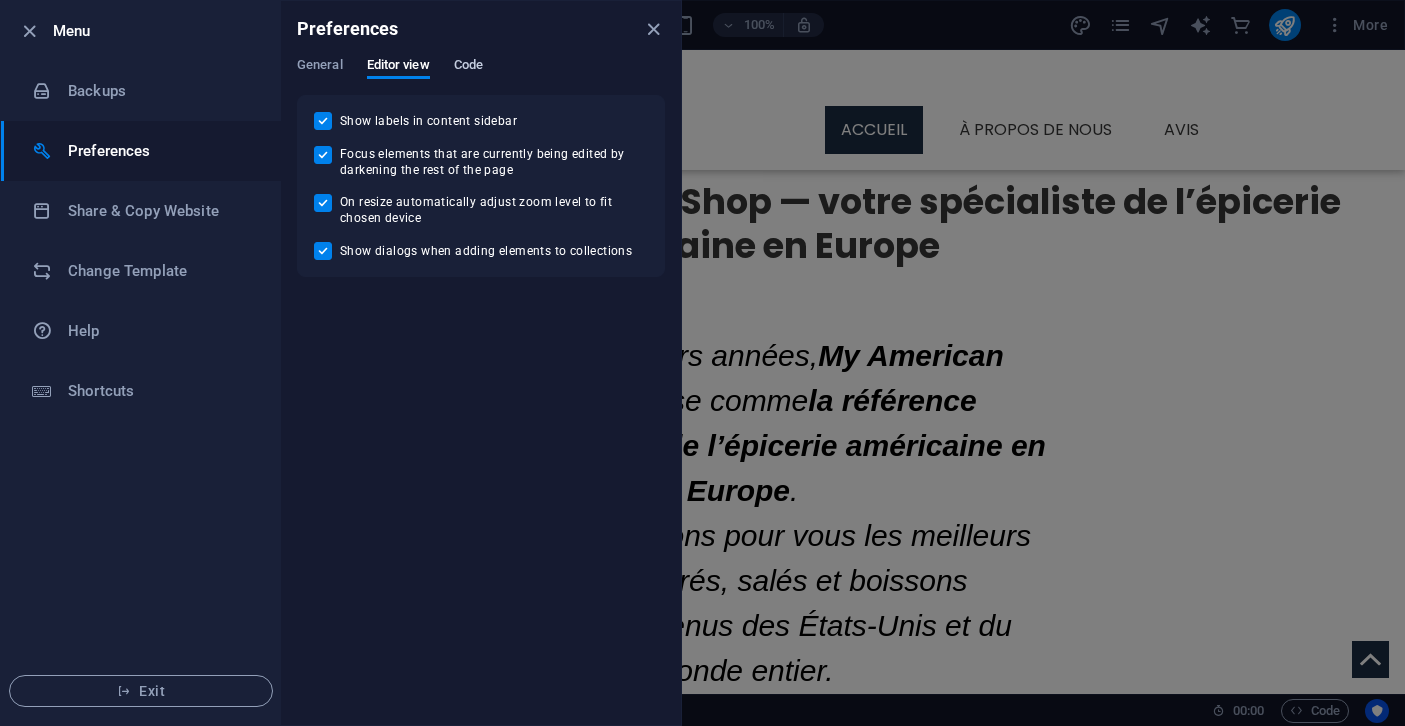 click on "Code" at bounding box center (468, 67) 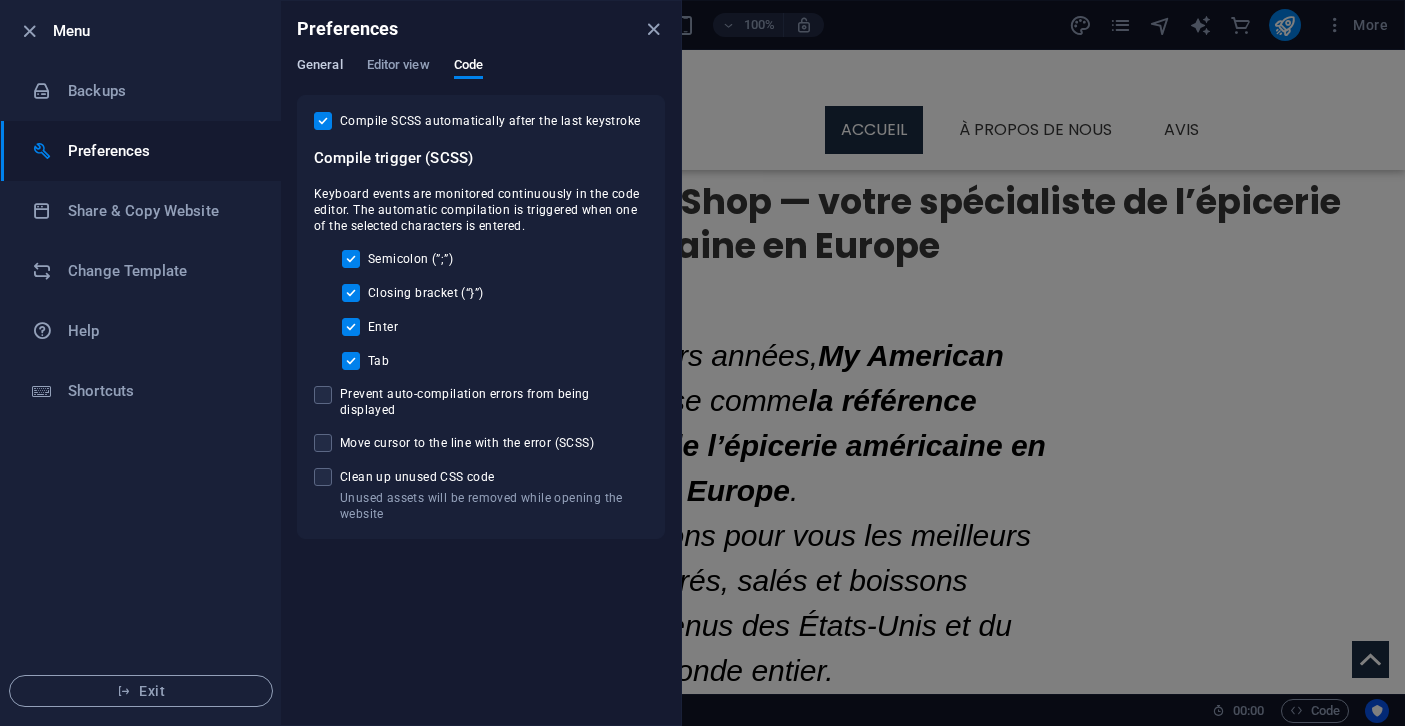 click on "General" at bounding box center [320, 67] 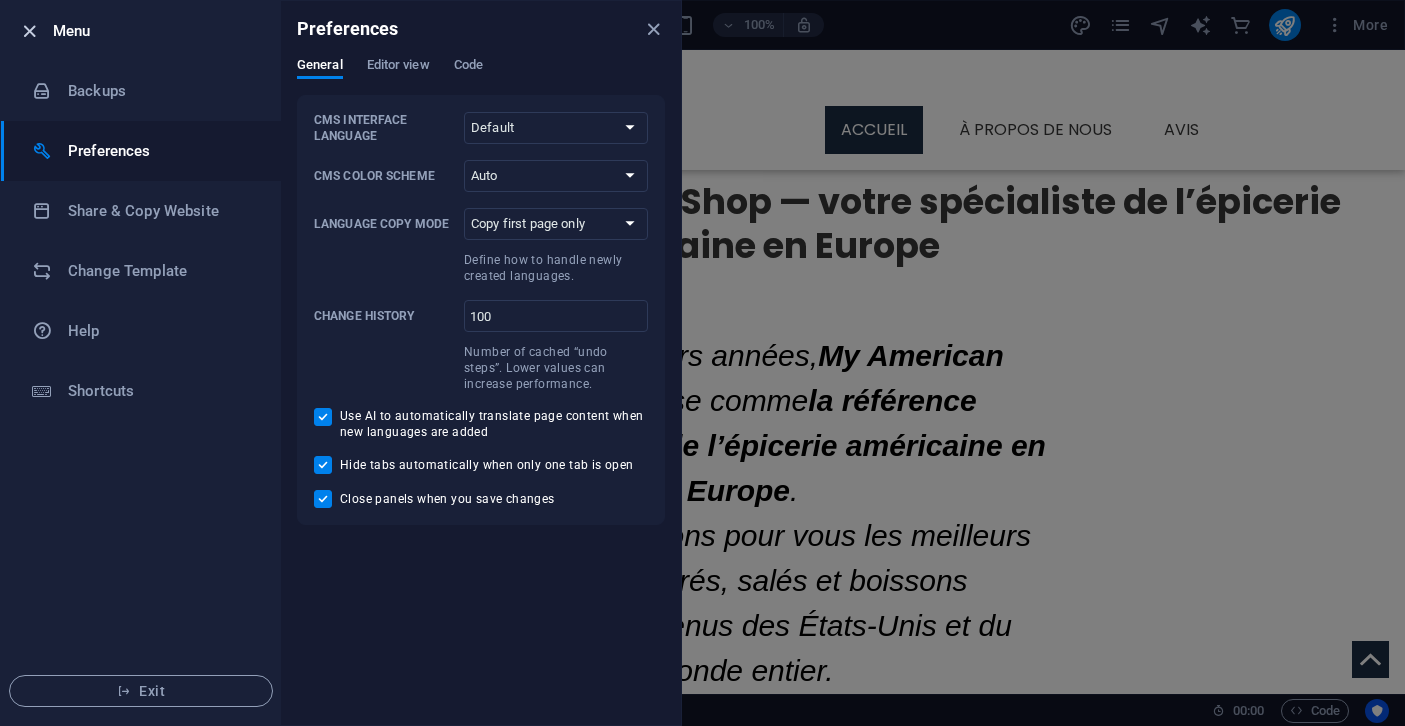 click at bounding box center (29, 31) 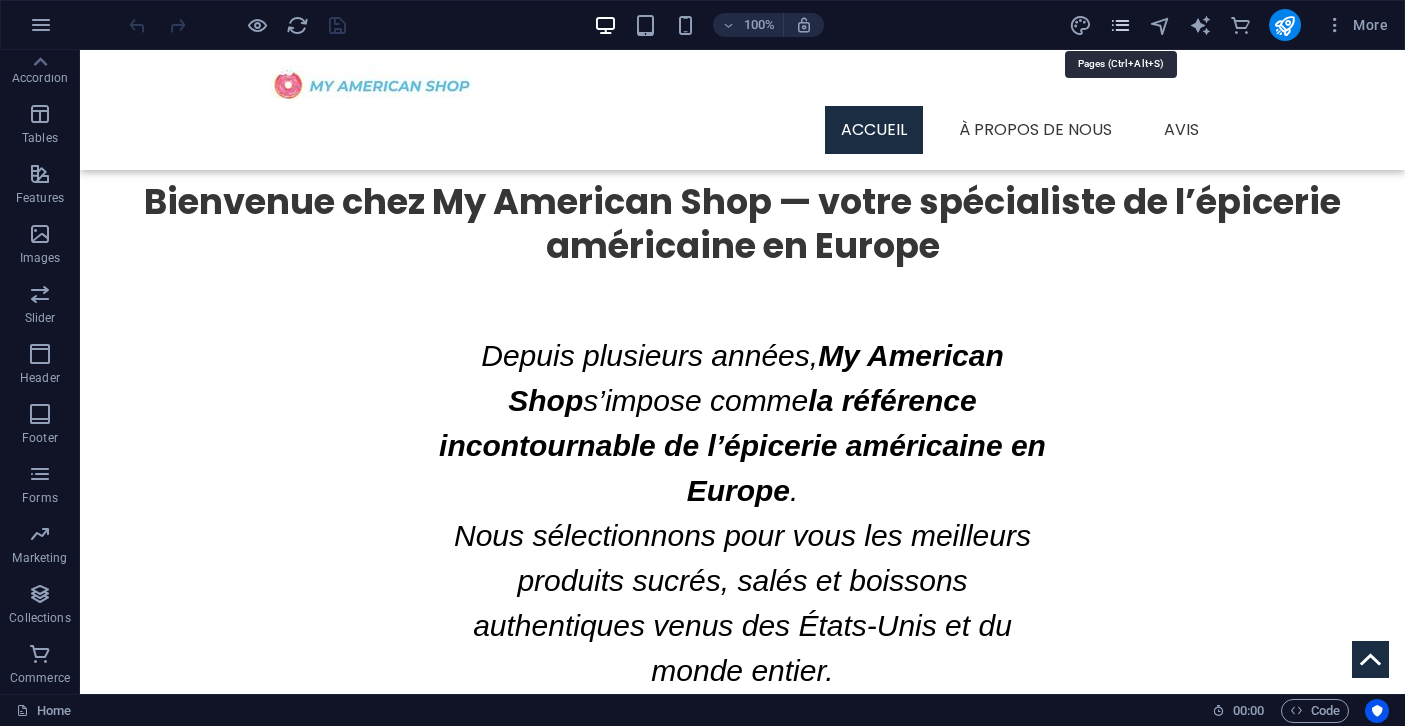click at bounding box center [1120, 25] 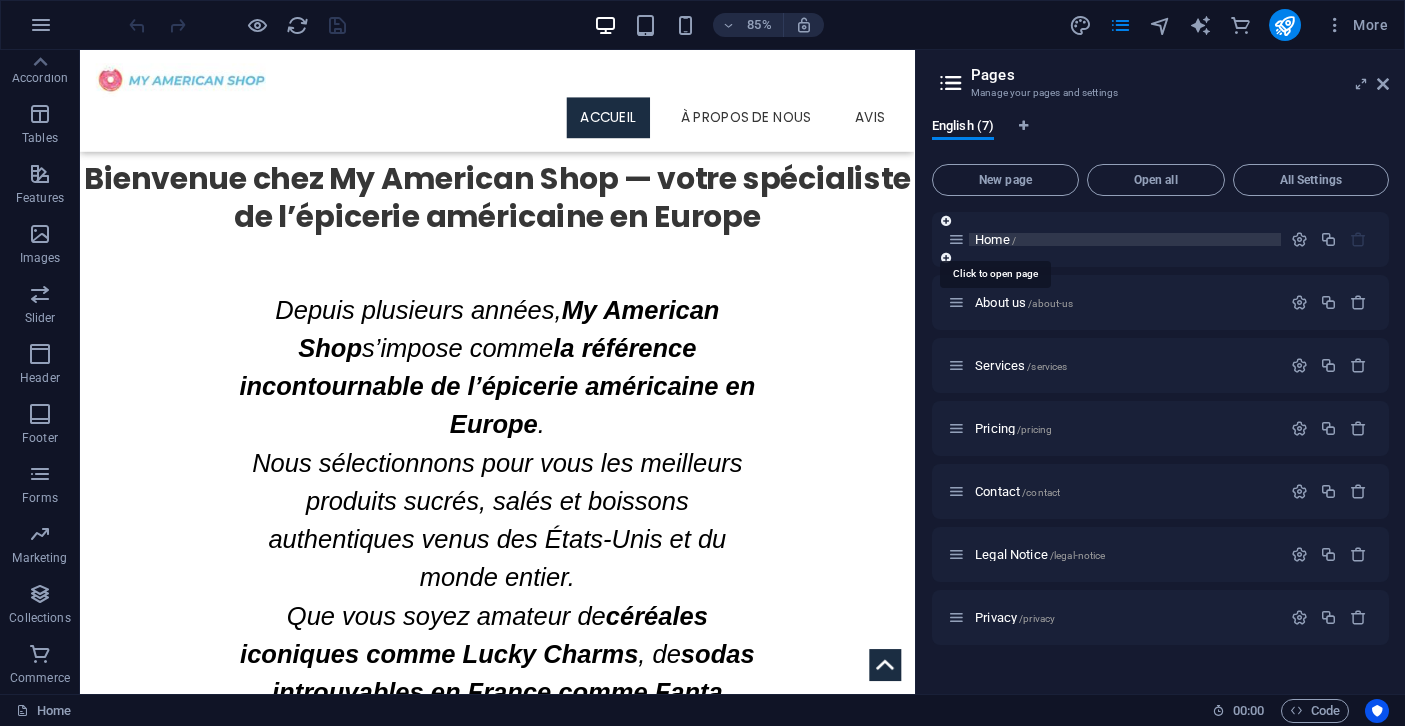 click on "Home /" at bounding box center (995, 239) 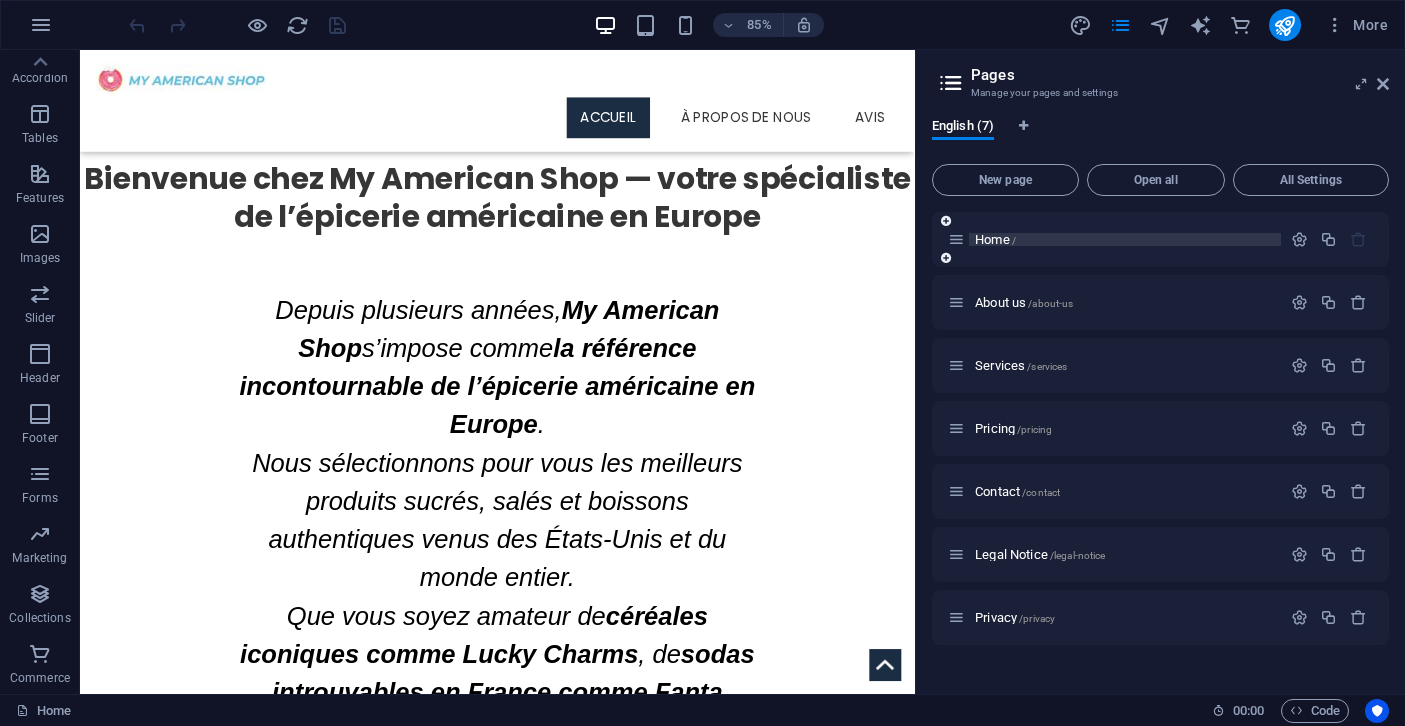 click on "Home /" at bounding box center [1125, 239] 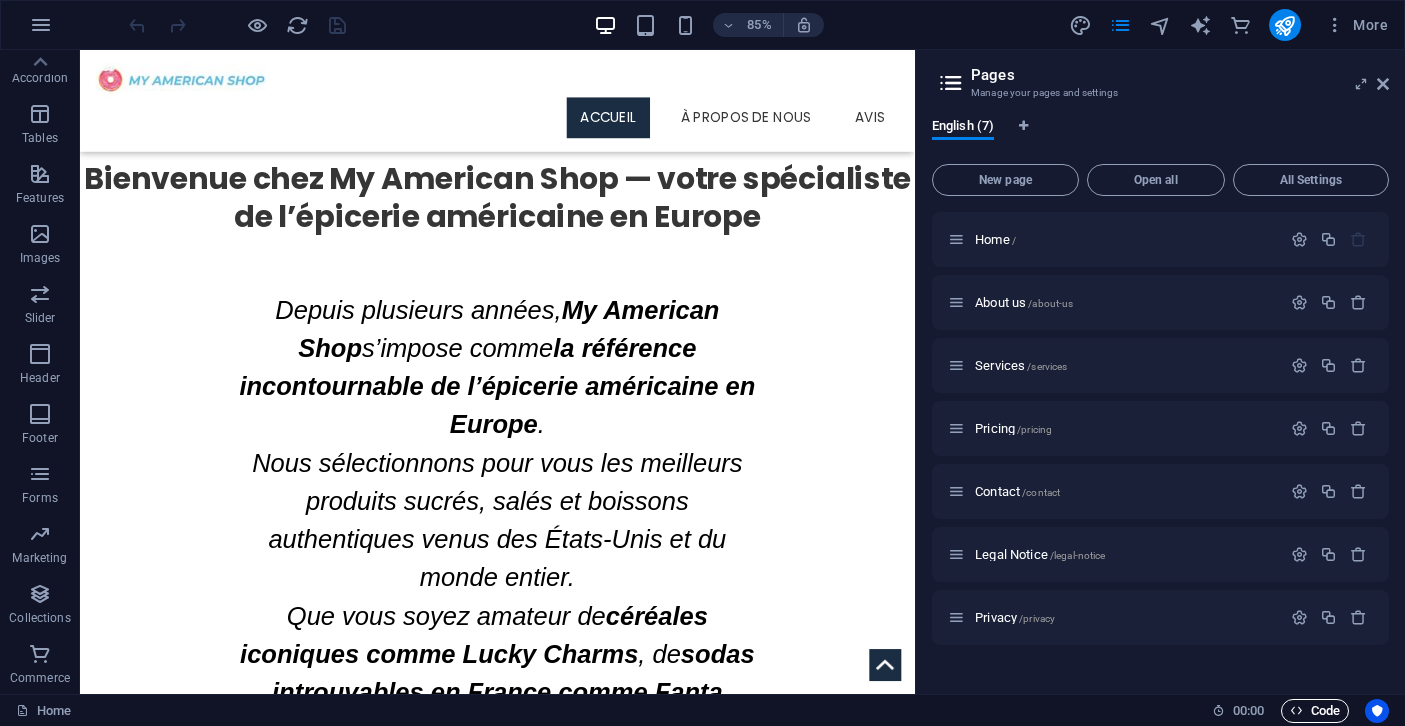 click on "Code" at bounding box center (1315, 711) 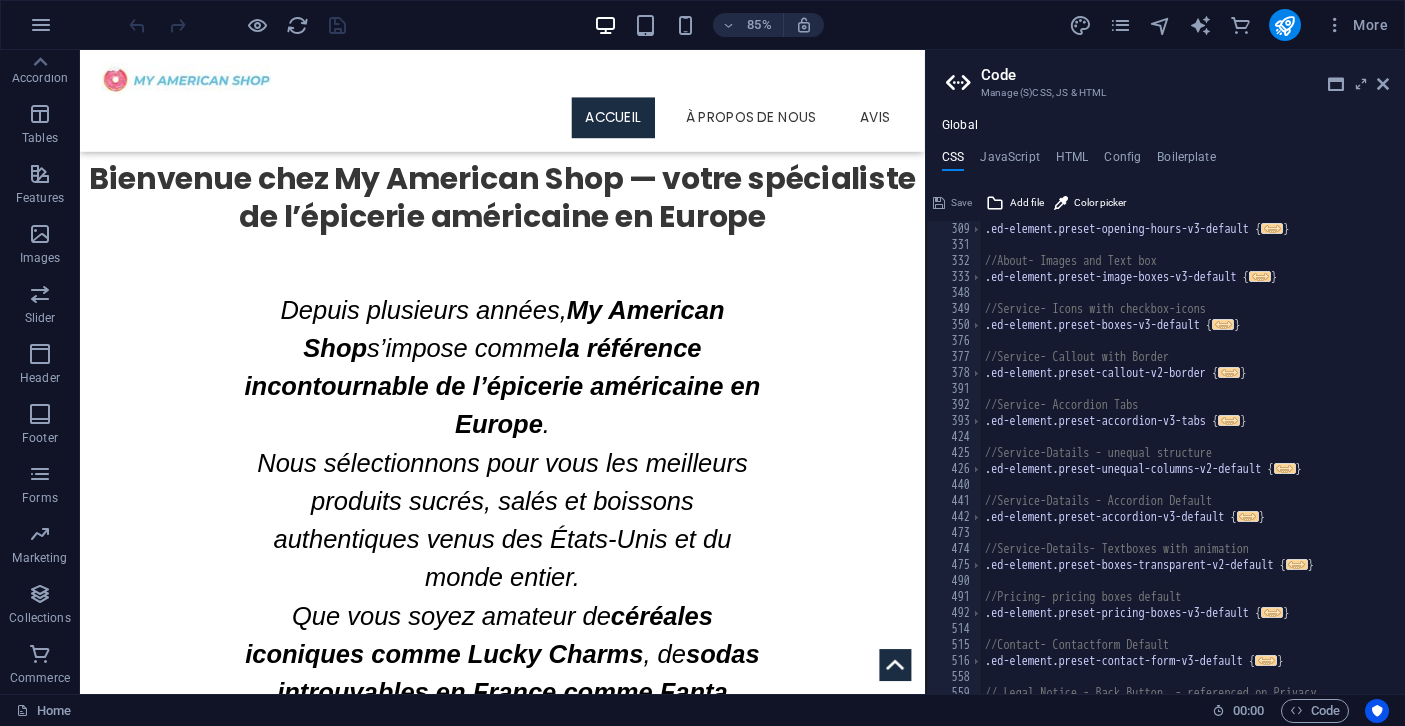scroll, scrollTop: 0, scrollLeft: 0, axis: both 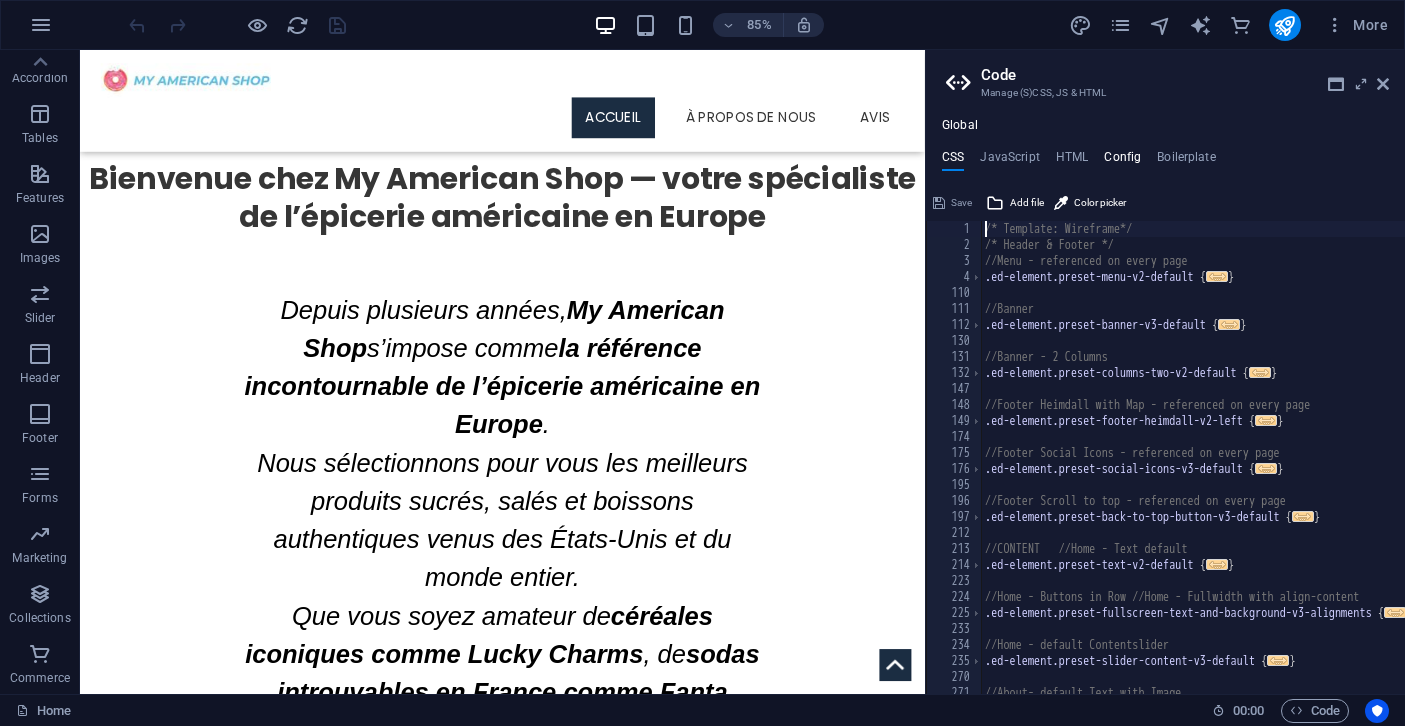 click on "Config" at bounding box center [1122, 161] 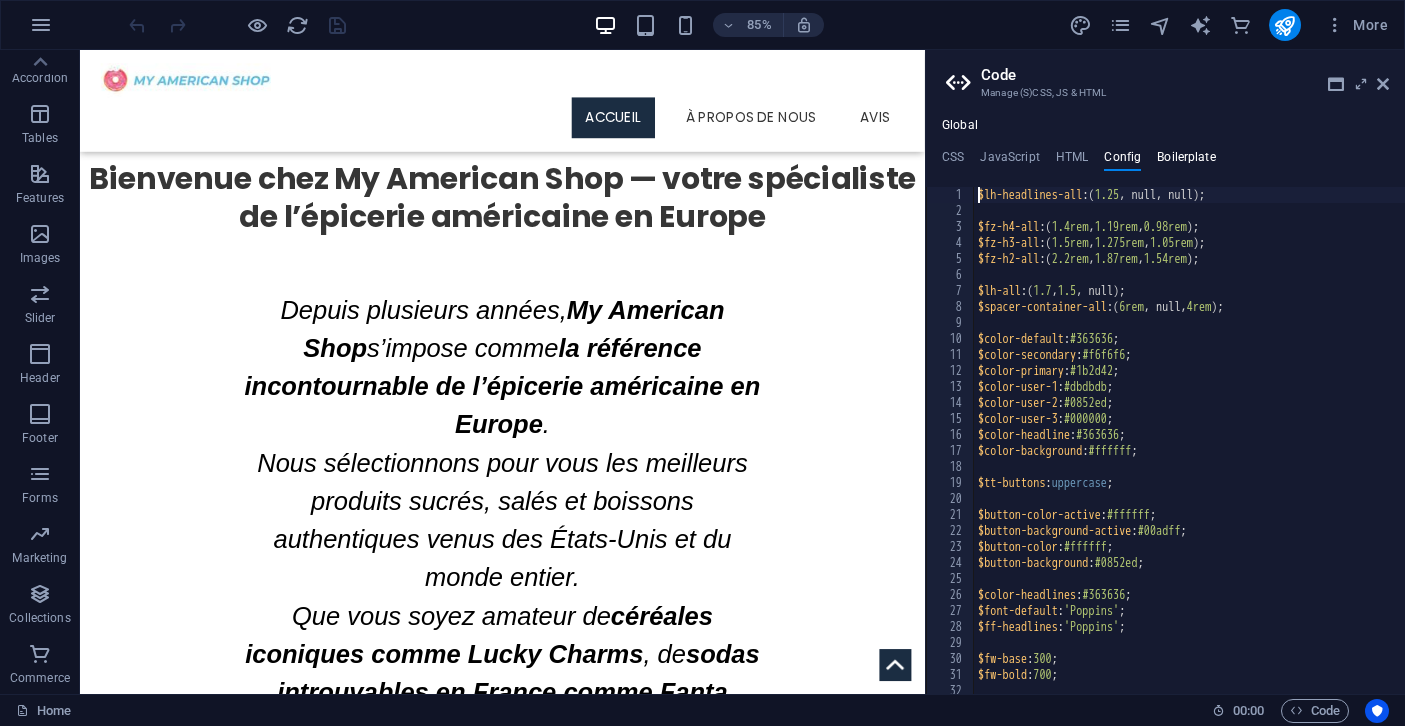 click on "Boilerplate" at bounding box center (1186, 161) 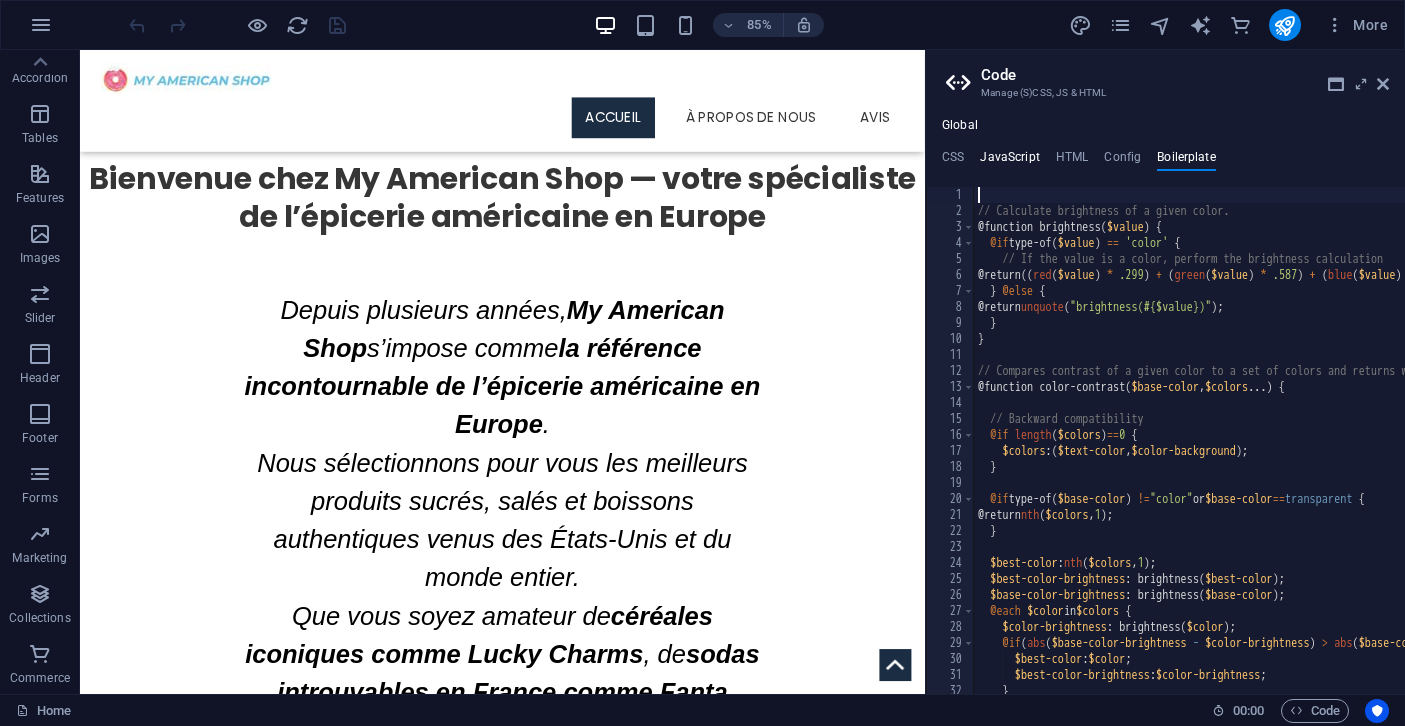 click on "JavaScript" at bounding box center [1009, 161] 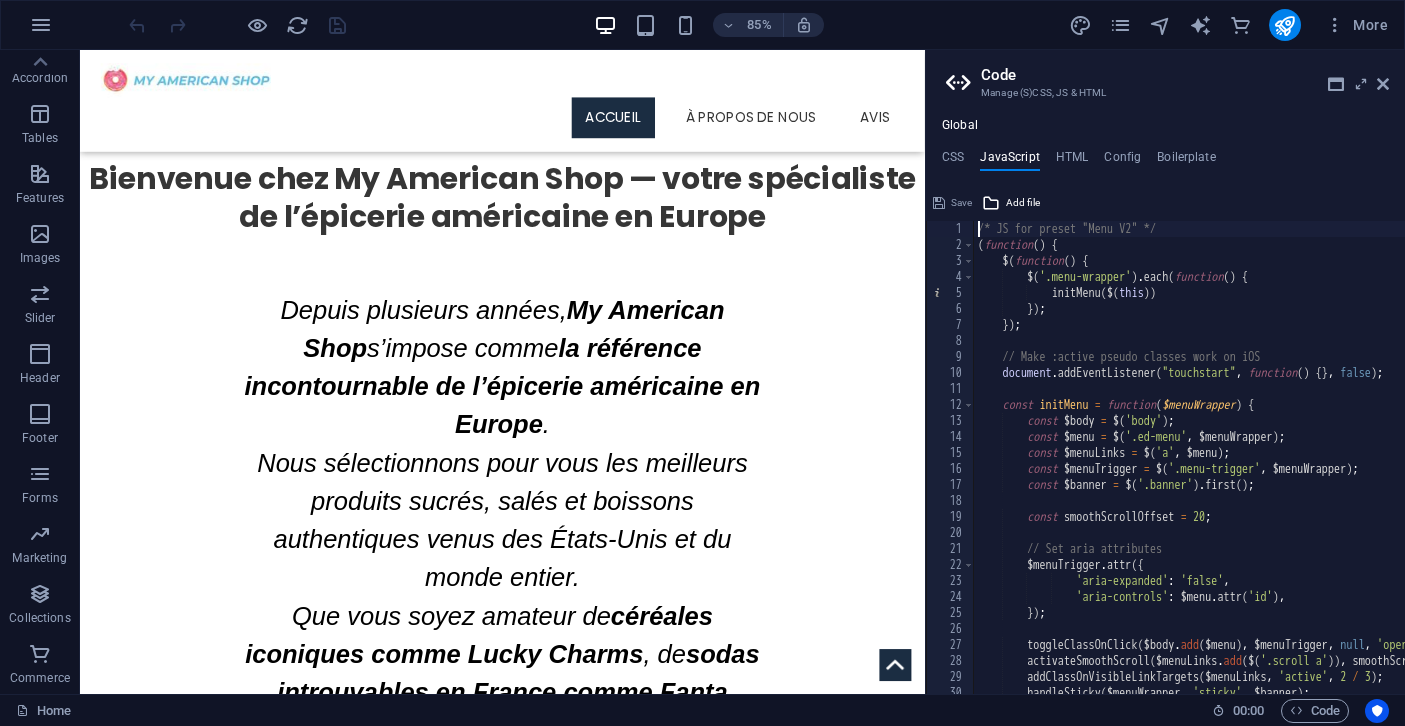 click on "Code Manage (S)CSS, JS & HTML Global CSS JavaScript HTML Config Boilerplate /* Template: Wireframe*/ 1 2 3 4 110 111 112 130 131 132 147 148 149 174 175 176 195 196 197 212 213 214 223 224 225 233 234 235 270 271 272 /* Template: Wireframe*/ /* Header & Footer */ //Menu - referenced on every page .ed-element.preset-menu-v2-default   { ... } //Banner  .ed-element.preset-banner-v3-default   { ... } //Banner - 2 Columns .ed-element.preset-columns-two-v2-default   { ... } //Footer Heimdall with Map - referenced on every page .ed-element.preset-footer-heimdall-v2-left   { ... } //Footer Social Icons - referenced on every page .ed-element.preset-social-icons-v3-default   { ... } //Footer Scroll to top - referenced on every page .ed-element.preset-back-to-top-button-v3-default   { ... } //CONTENT   //Home - Text default .ed-element.preset-text-v2-default   { ... } //Home - Buttons in Row //Home - Fullwidth with align-content .ed-element.preset-fullscreen-text-and-background-v3-alignments   { ... }   { ... }   { ..." at bounding box center (1165, 372) 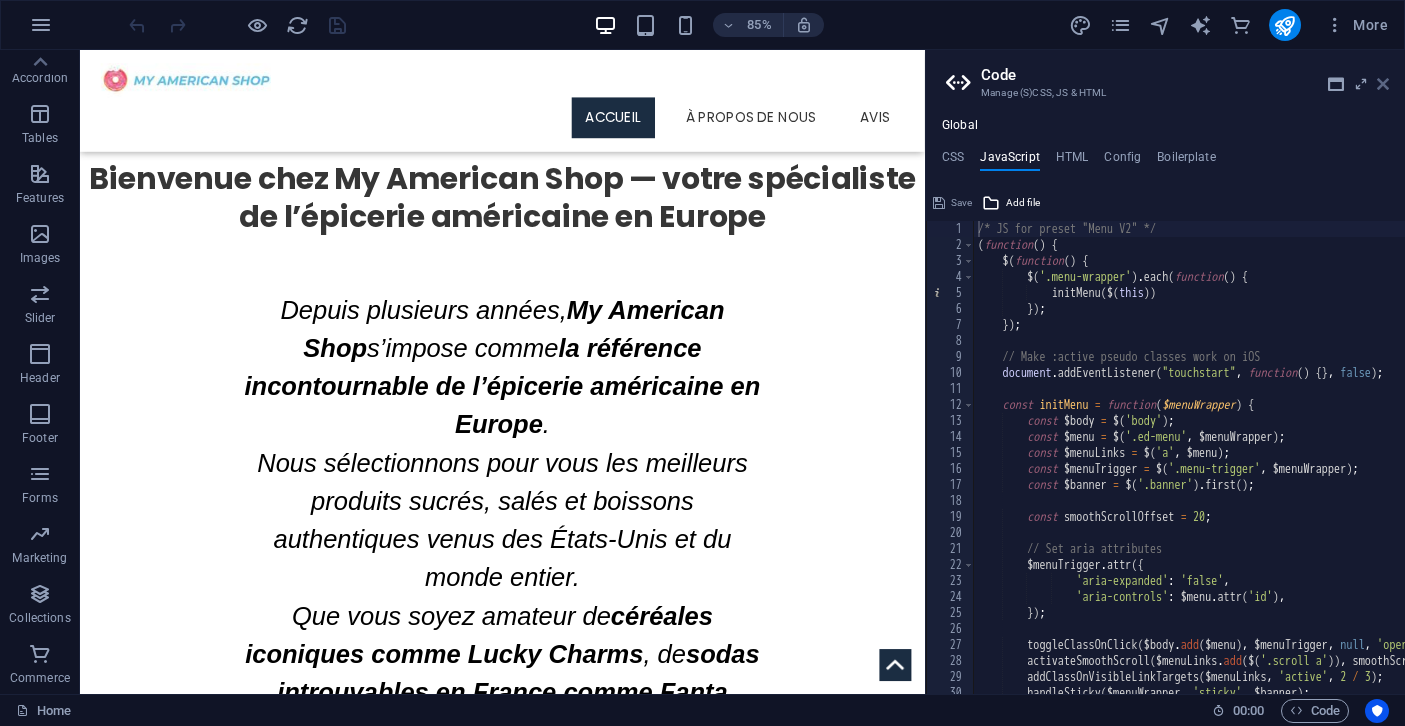 click at bounding box center [1383, 84] 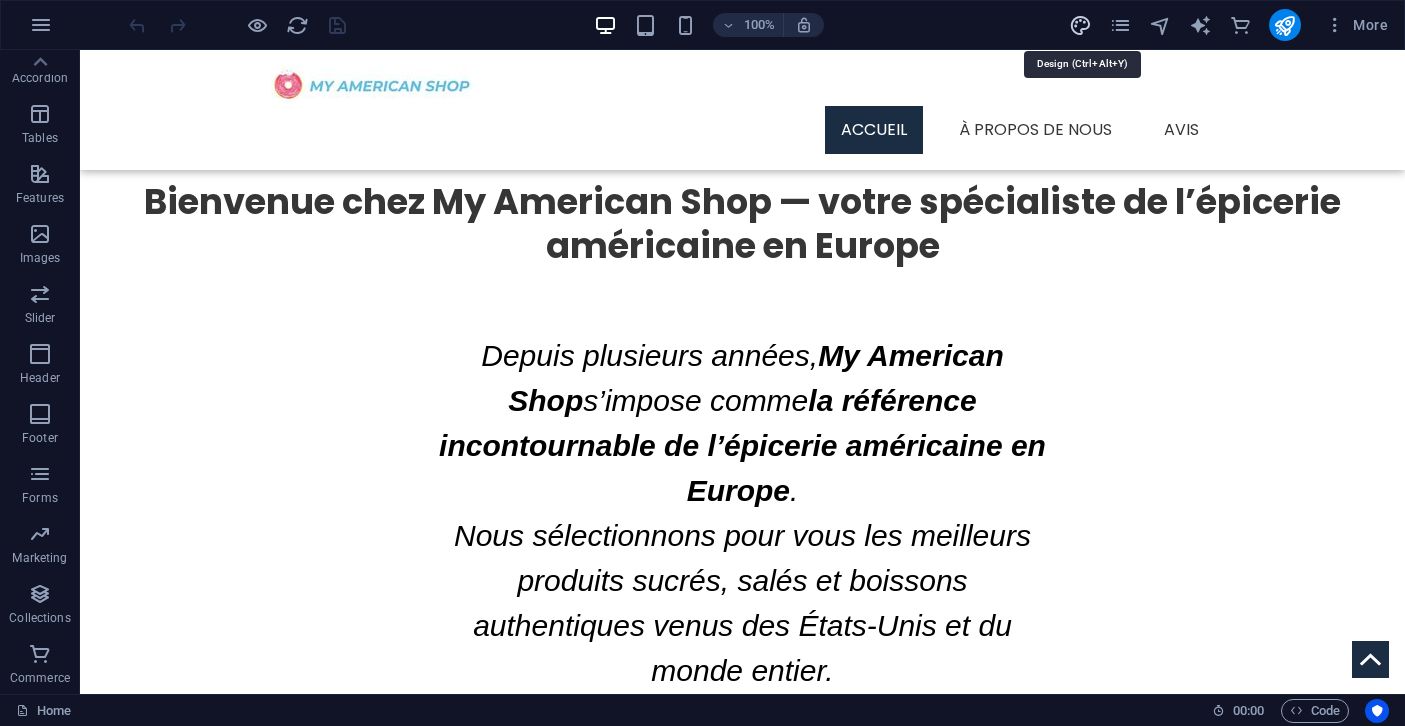 click at bounding box center [1080, 25] 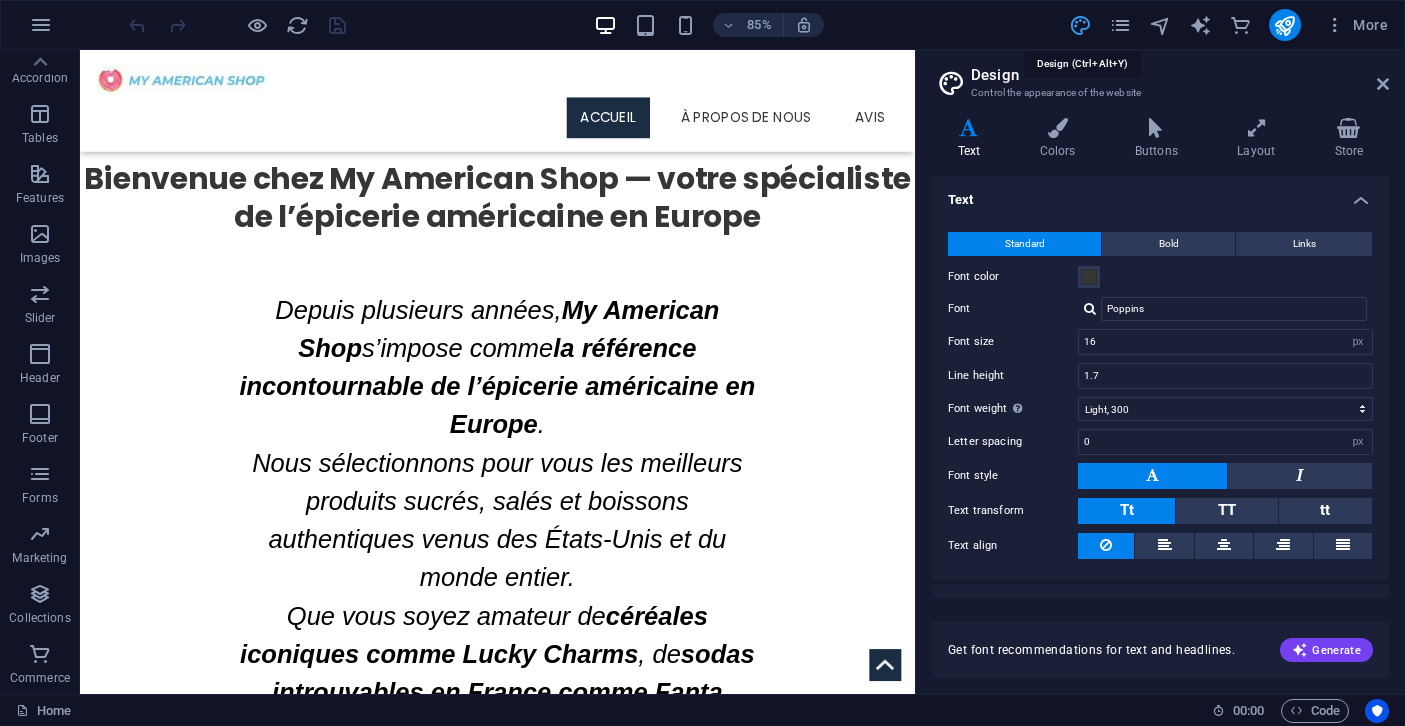 click at bounding box center [1080, 25] 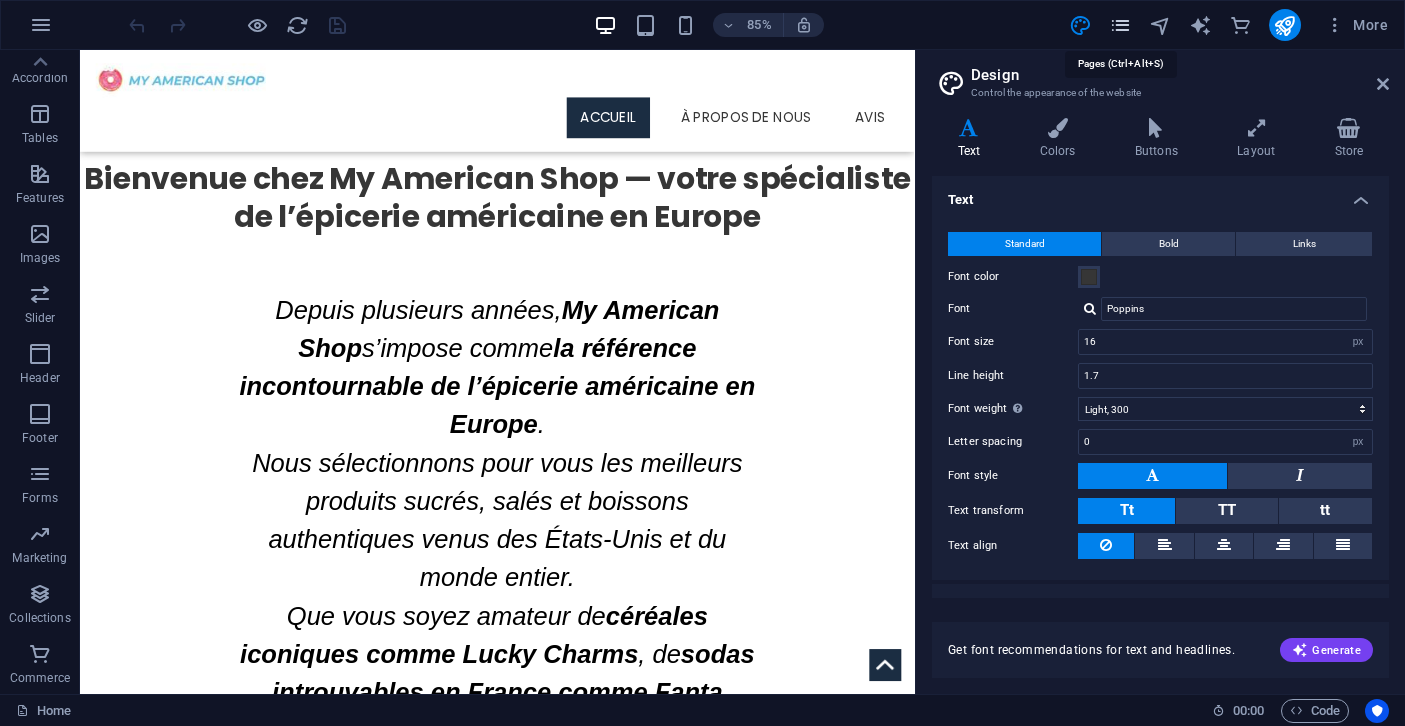 click at bounding box center [1120, 25] 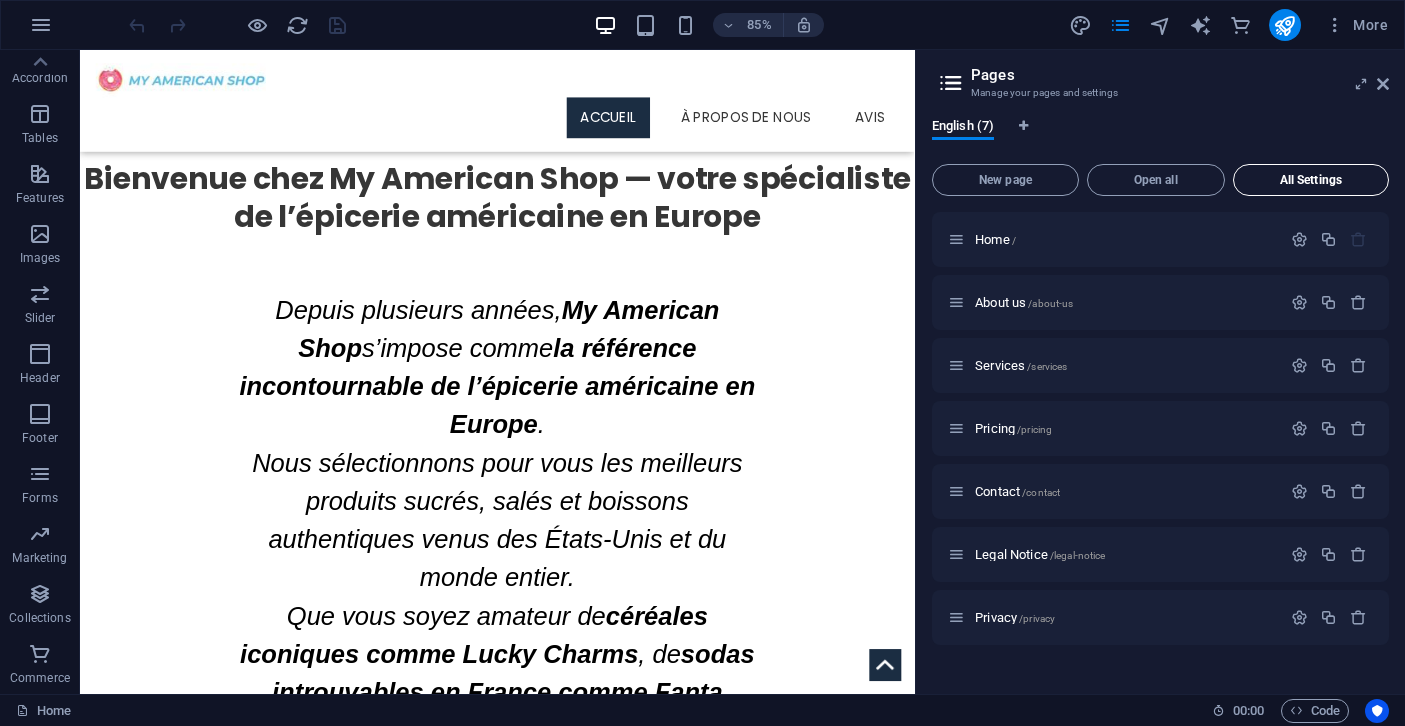 click on "All Settings" at bounding box center [1311, 180] 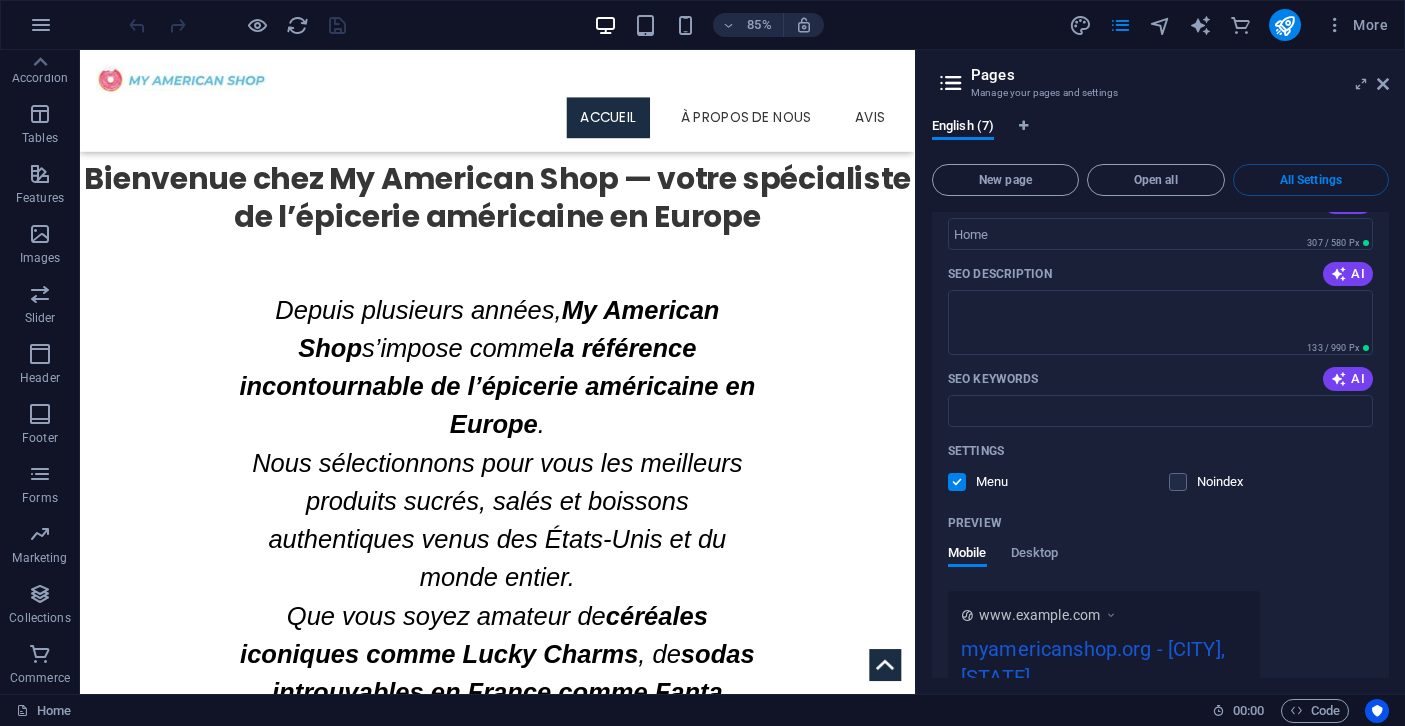 scroll, scrollTop: 232, scrollLeft: 0, axis: vertical 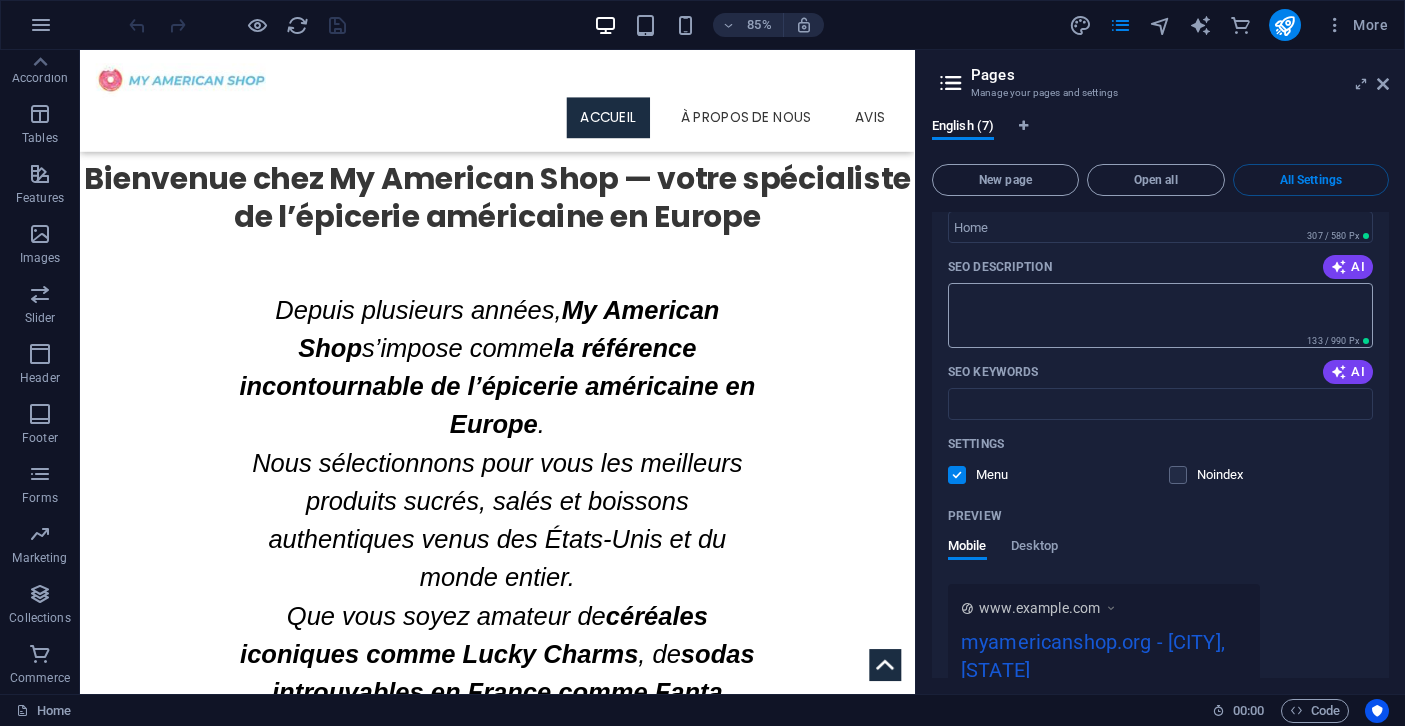 click on "SEO Description" at bounding box center [1160, 315] 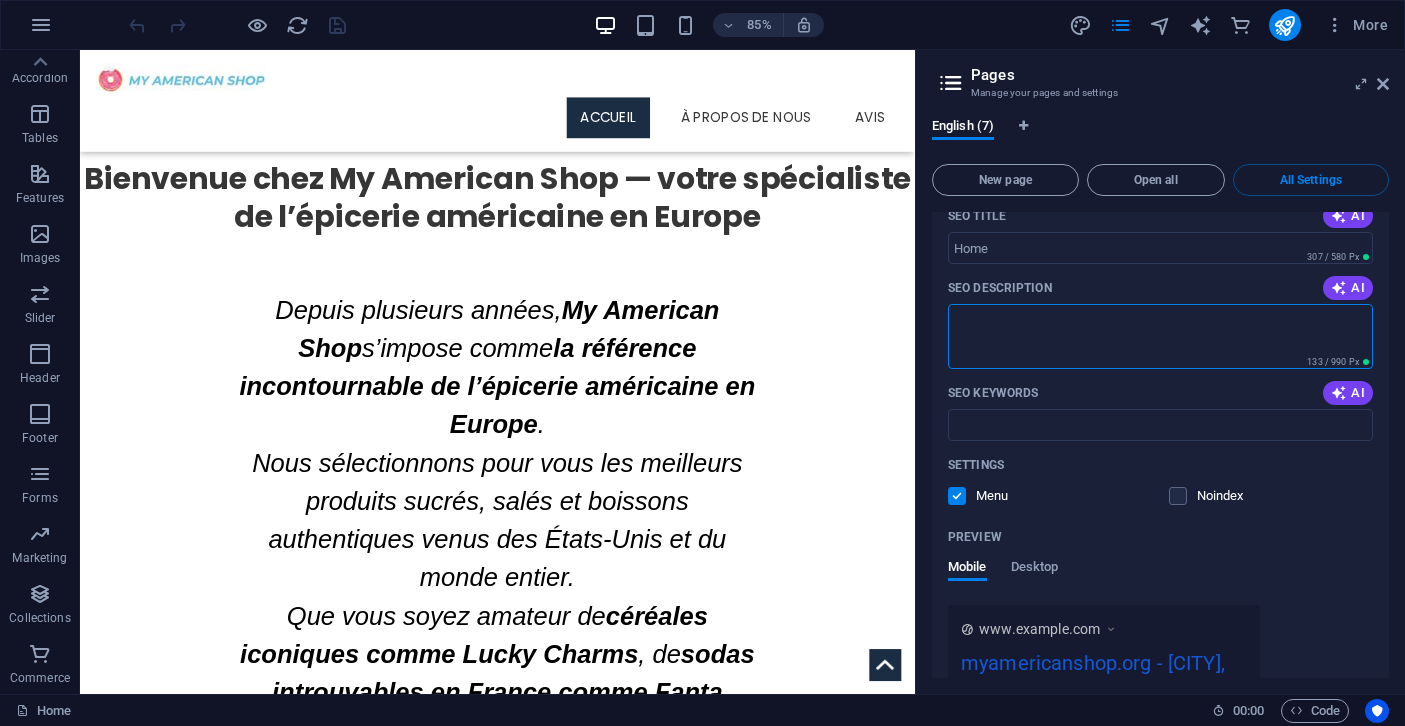 scroll, scrollTop: 201, scrollLeft: 0, axis: vertical 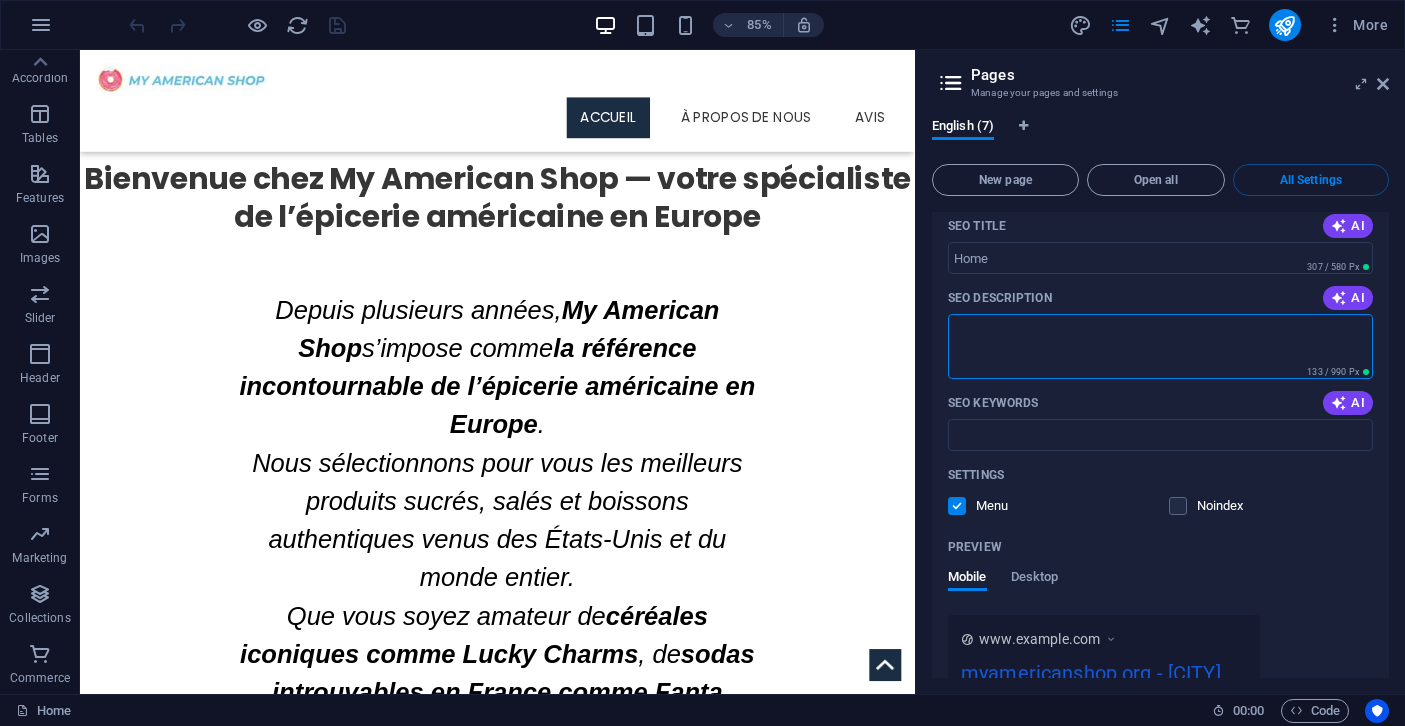 paste on "Découvrez My American Shop, spécialiste de l’épicerie américaine en Europe : plus de 5000 produits sucrés, salés et boissons US livrés en 24/48h. Boutique et blog officiels." 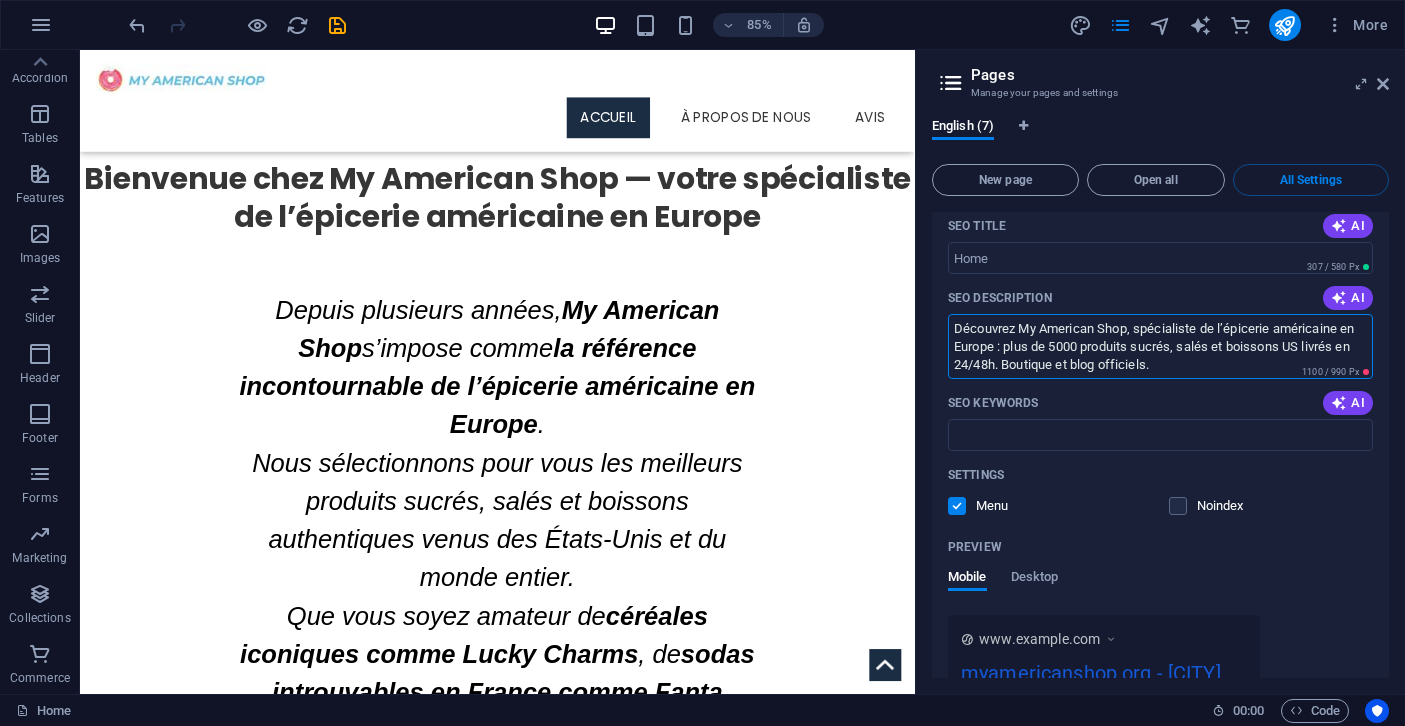 type on "Découvrez My American Shop, spécialiste de l’épicerie américaine en Europe : plus de 5000 produits sucrés, salés et boissons US livrés en 24/48h. Boutique et blog officiels." 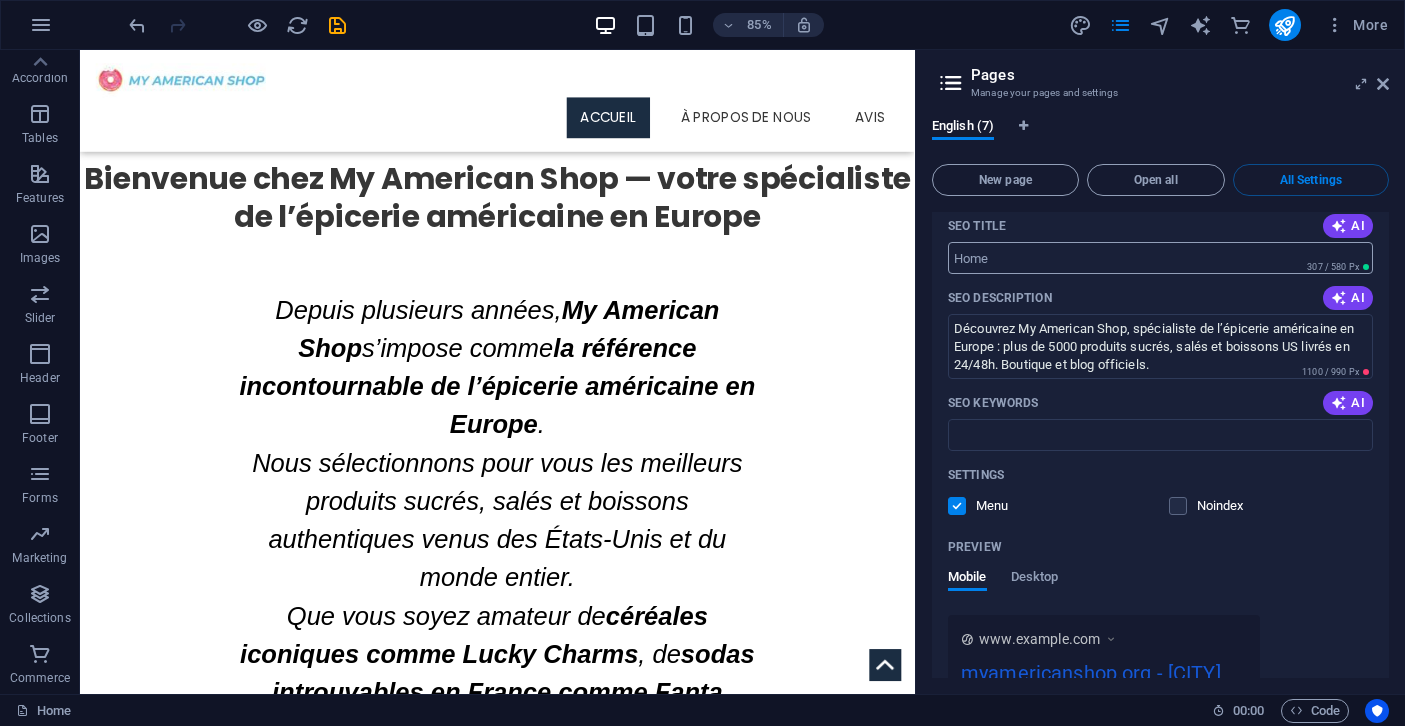 click on "SEO Title" at bounding box center [1160, 258] 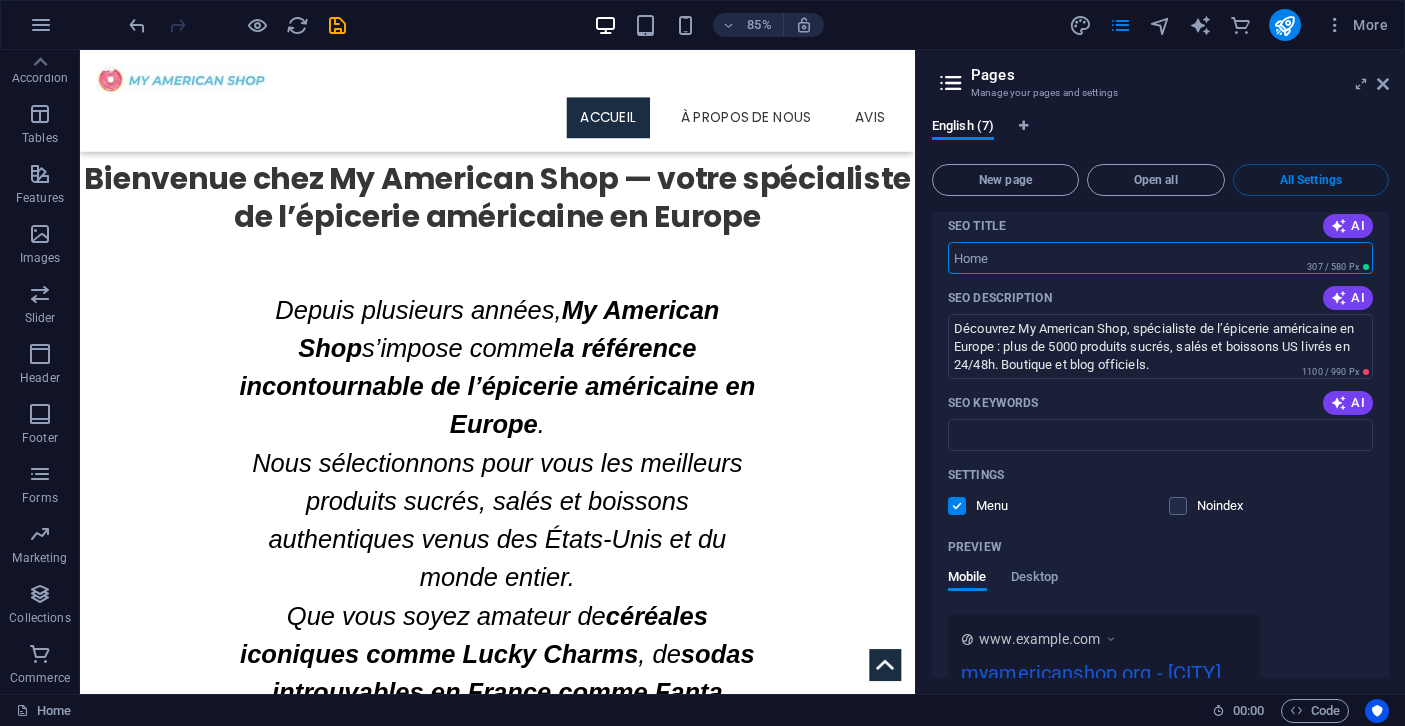 click on "SEO Title" at bounding box center (1160, 258) 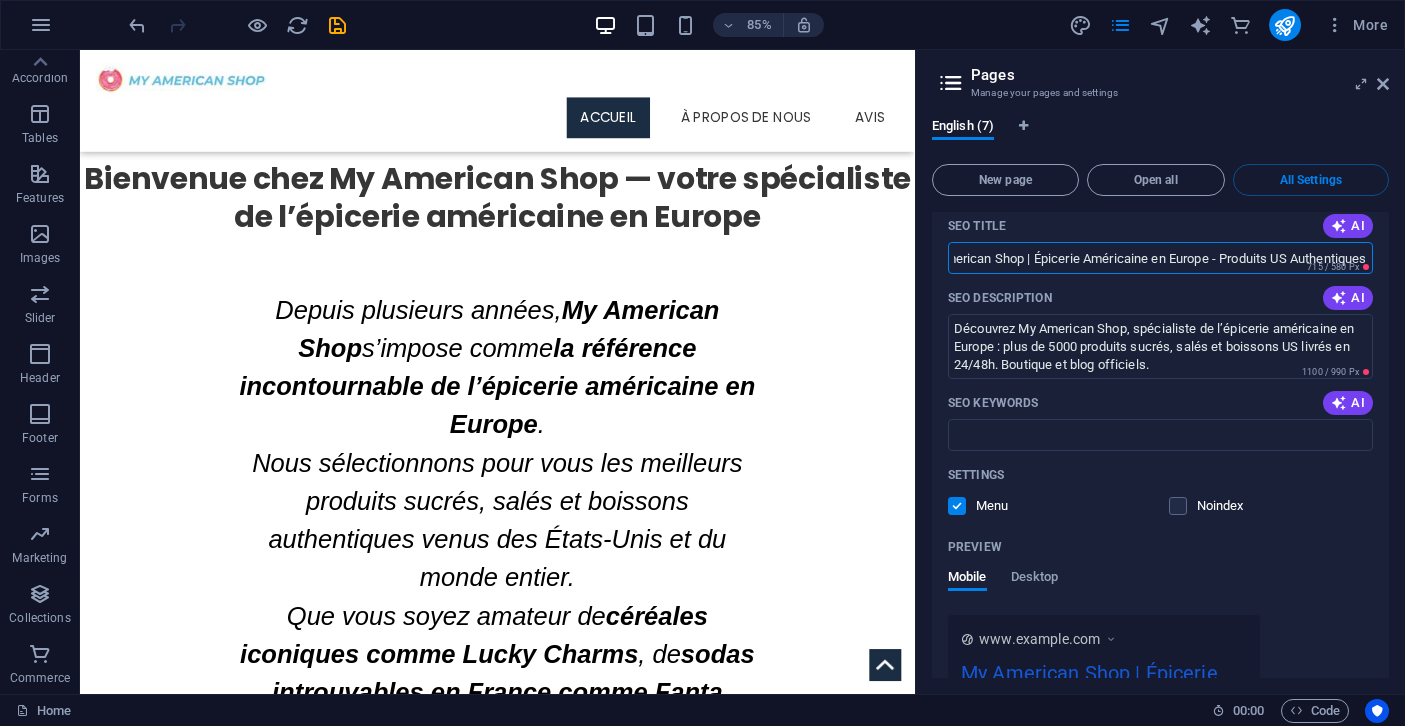 scroll, scrollTop: 0, scrollLeft: 0, axis: both 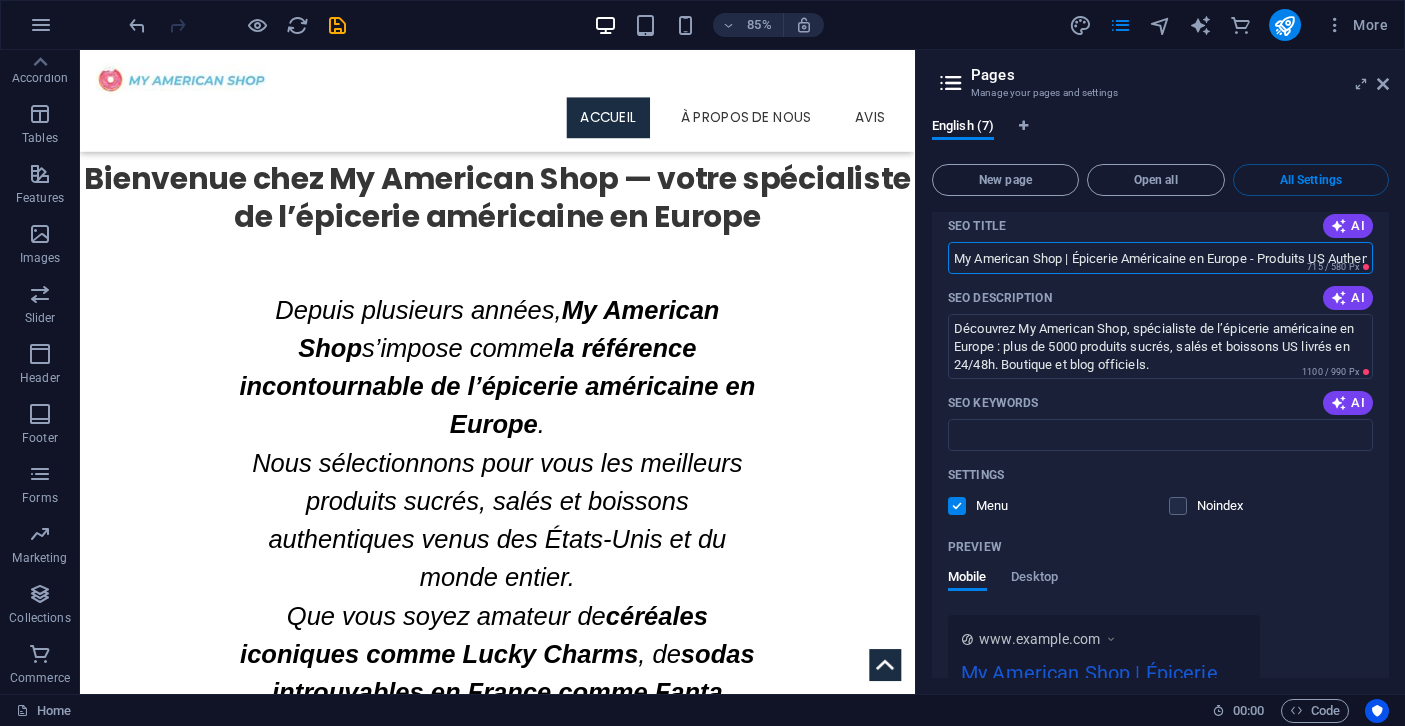 type on "My American Shop | Épicerie Américaine en Europe - Produits US Authentiques" 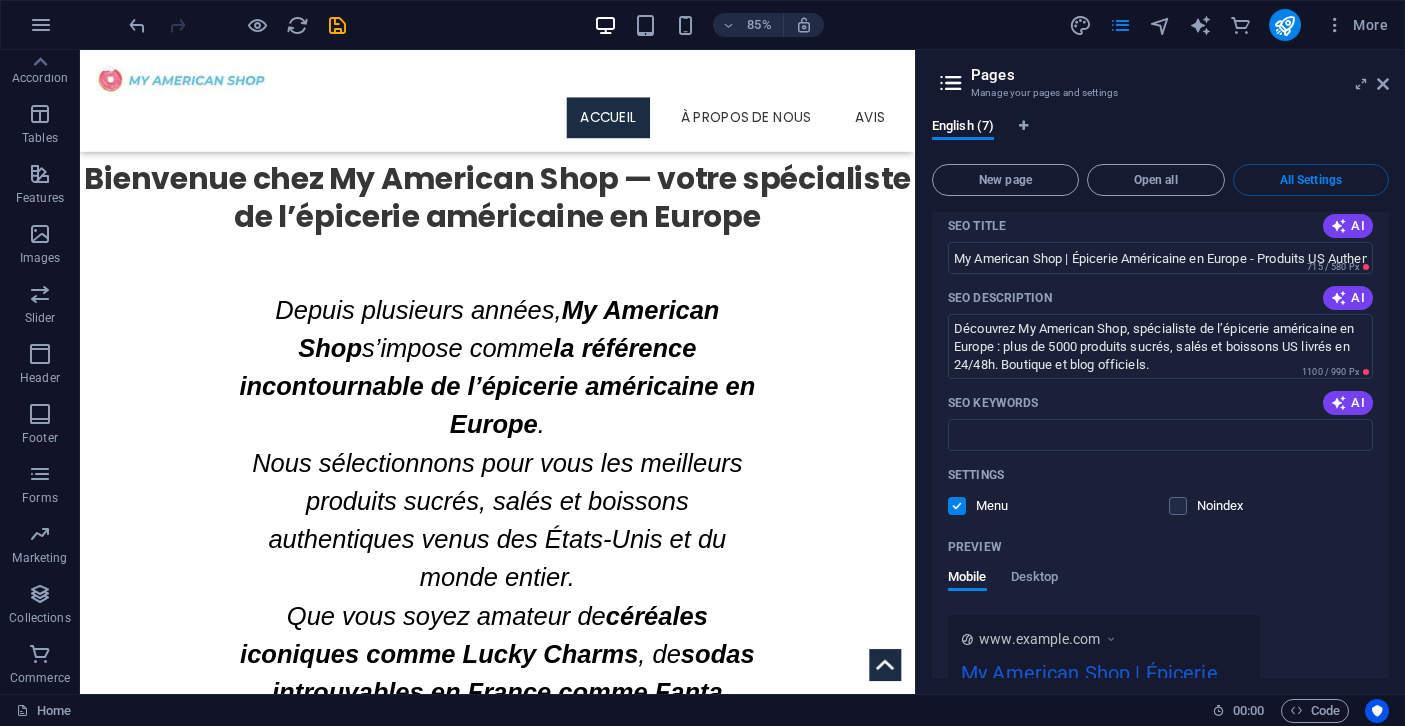 click on "Preview" at bounding box center (1160, 547) 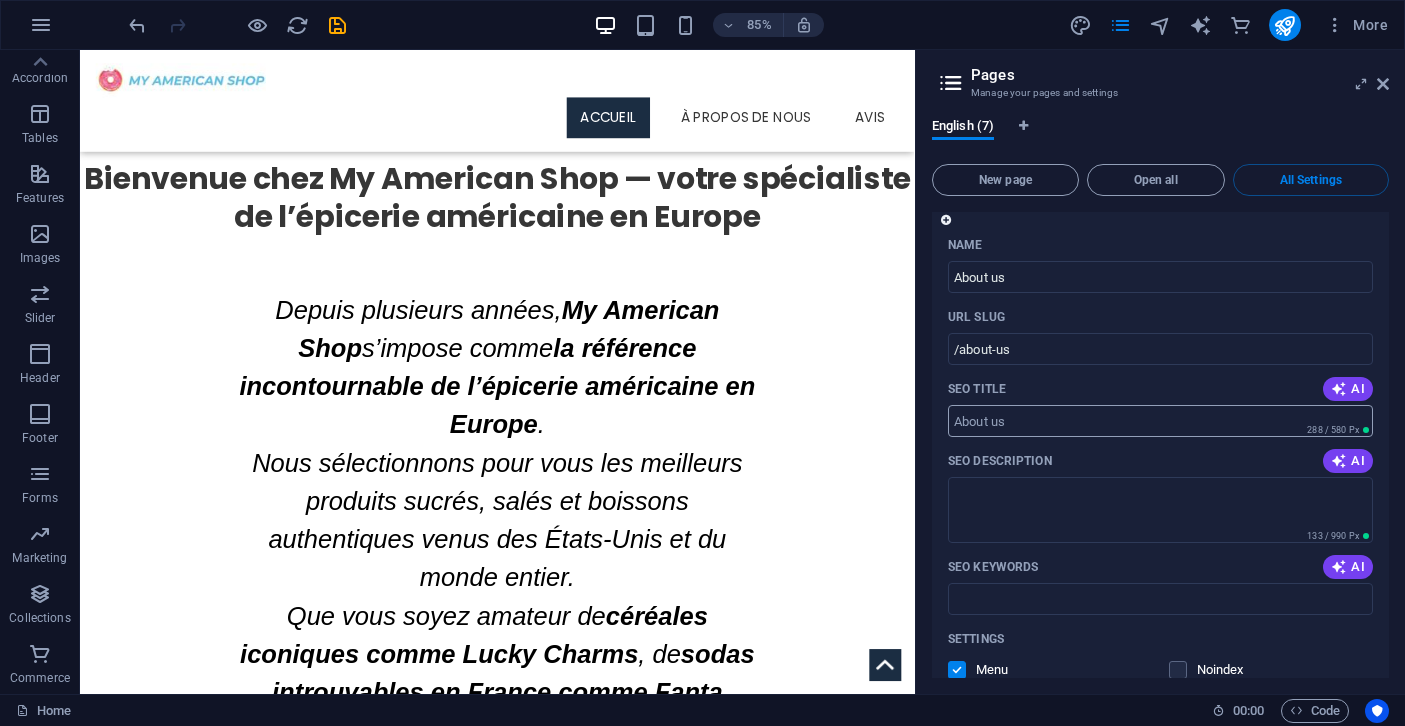 scroll, scrollTop: 963, scrollLeft: 0, axis: vertical 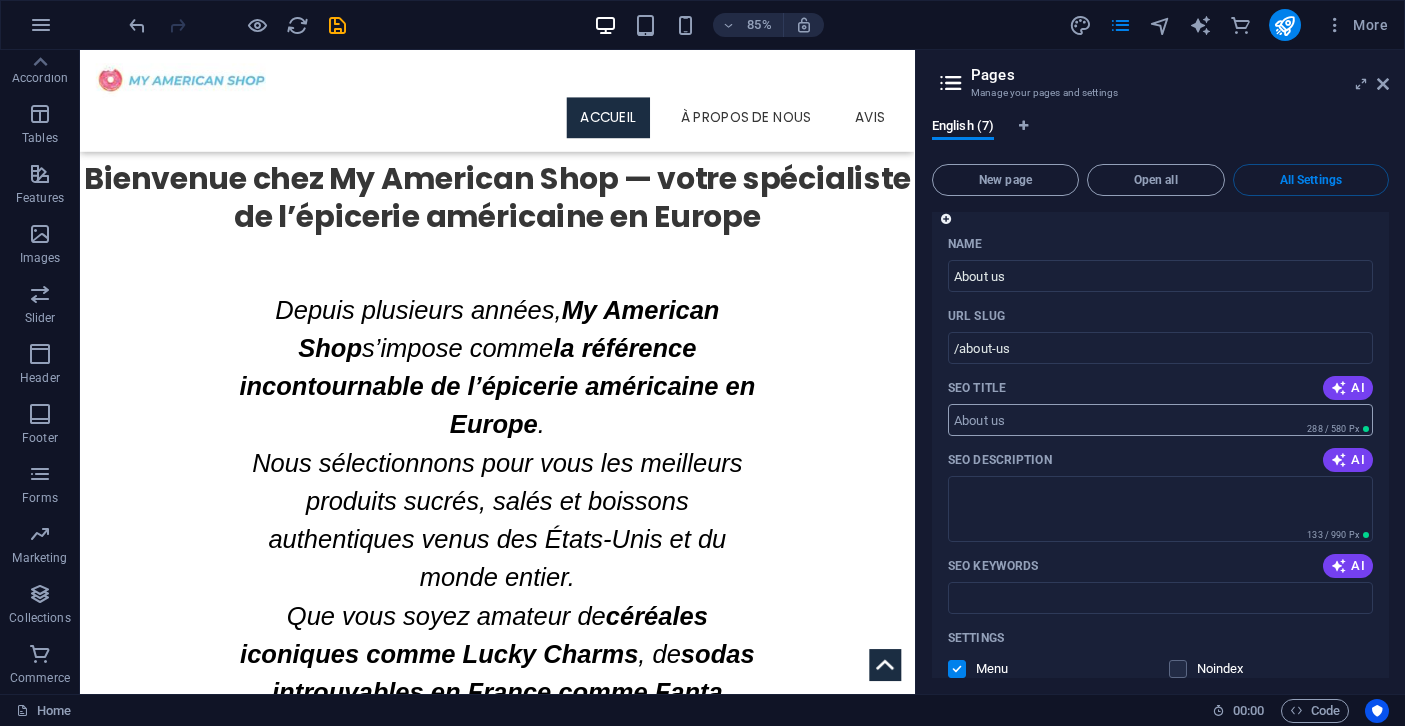 click on "SEO Title" at bounding box center (1160, 420) 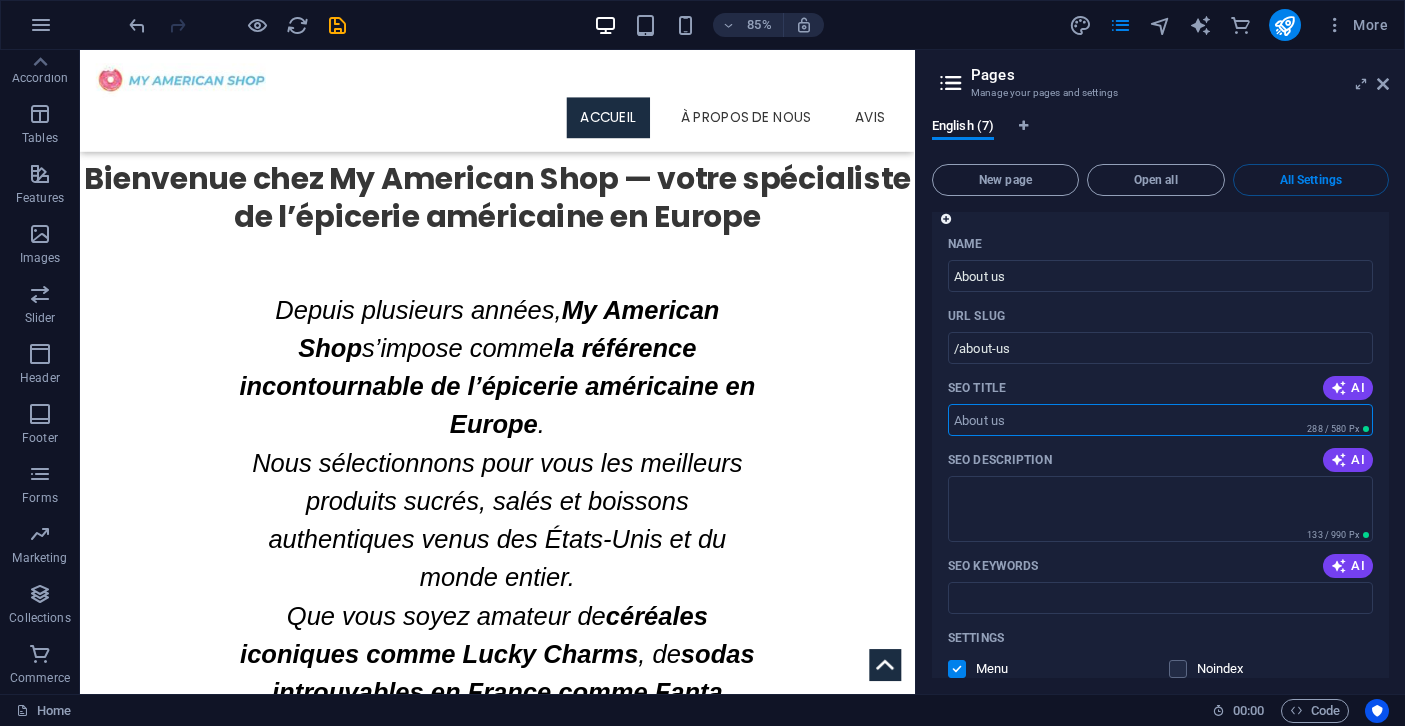 paste on "À propos de My American Shop | Marque Officielle" 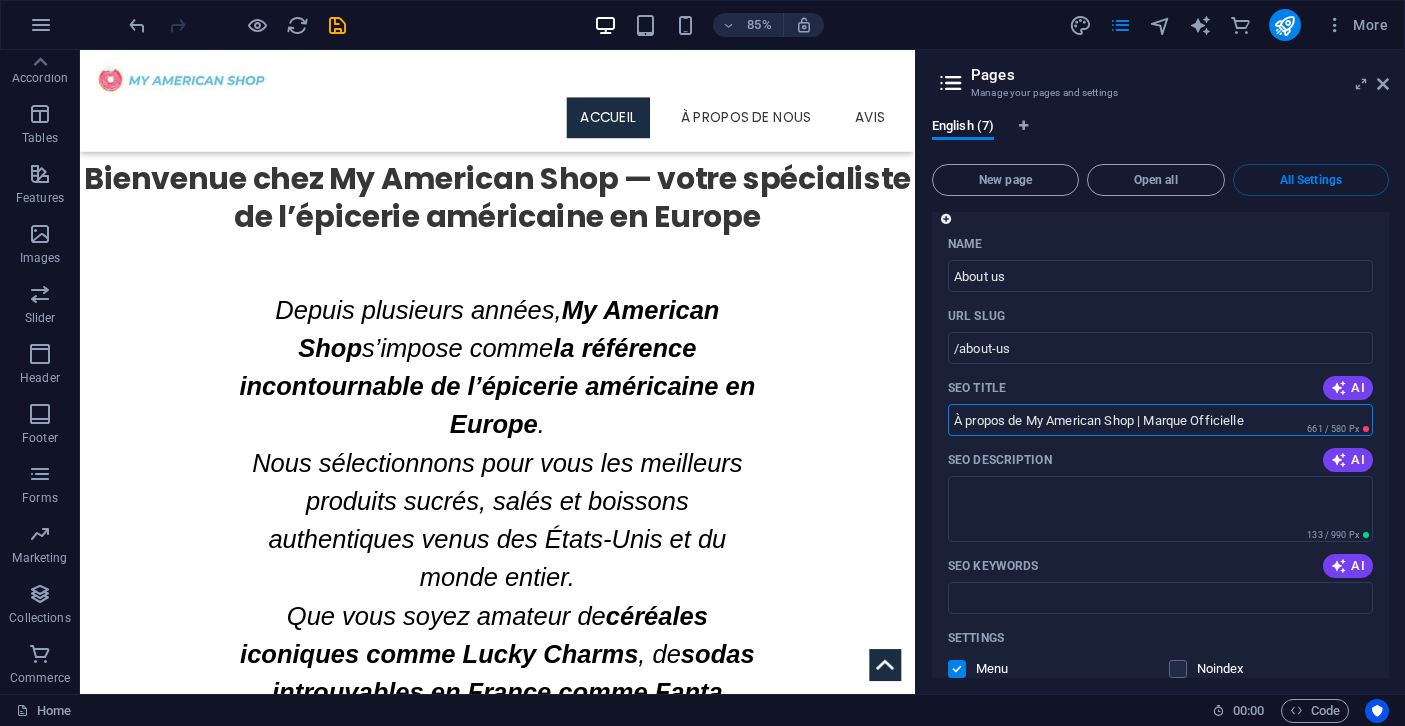 type on "À propos de My American Shop | Marque Officielle" 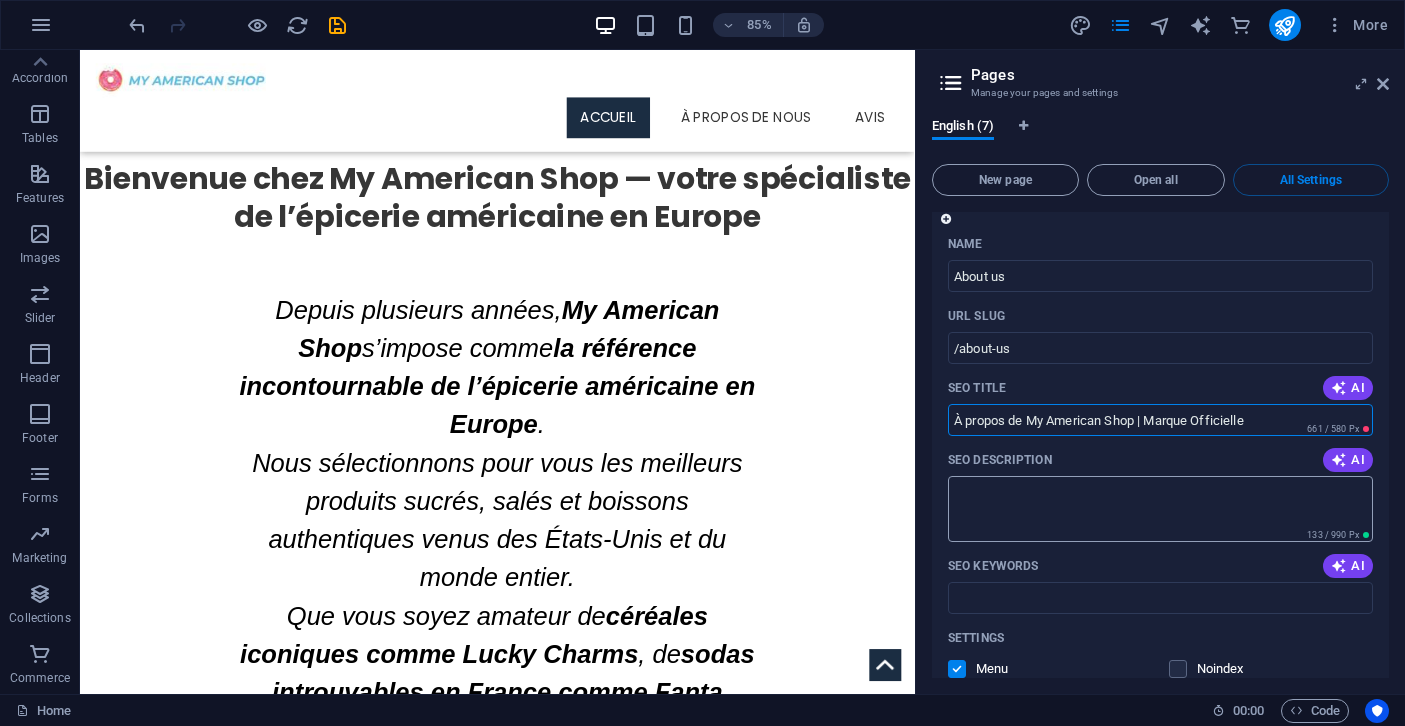 click on "SEO Description" at bounding box center (1160, 508) 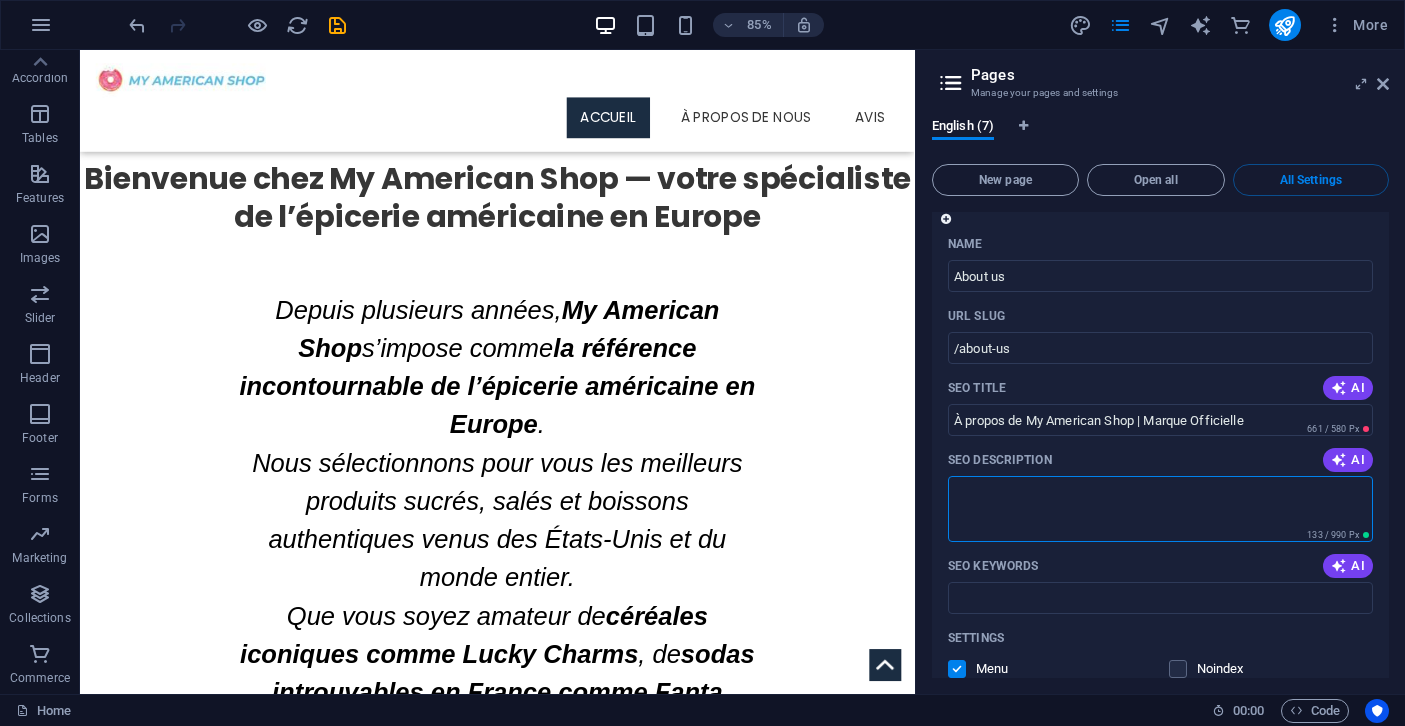 paste on "Découvrez l’histoire et les engagements de My American Shop, épicerie américaine n°1 en Europe. Produits de qualité, livraison rapide." 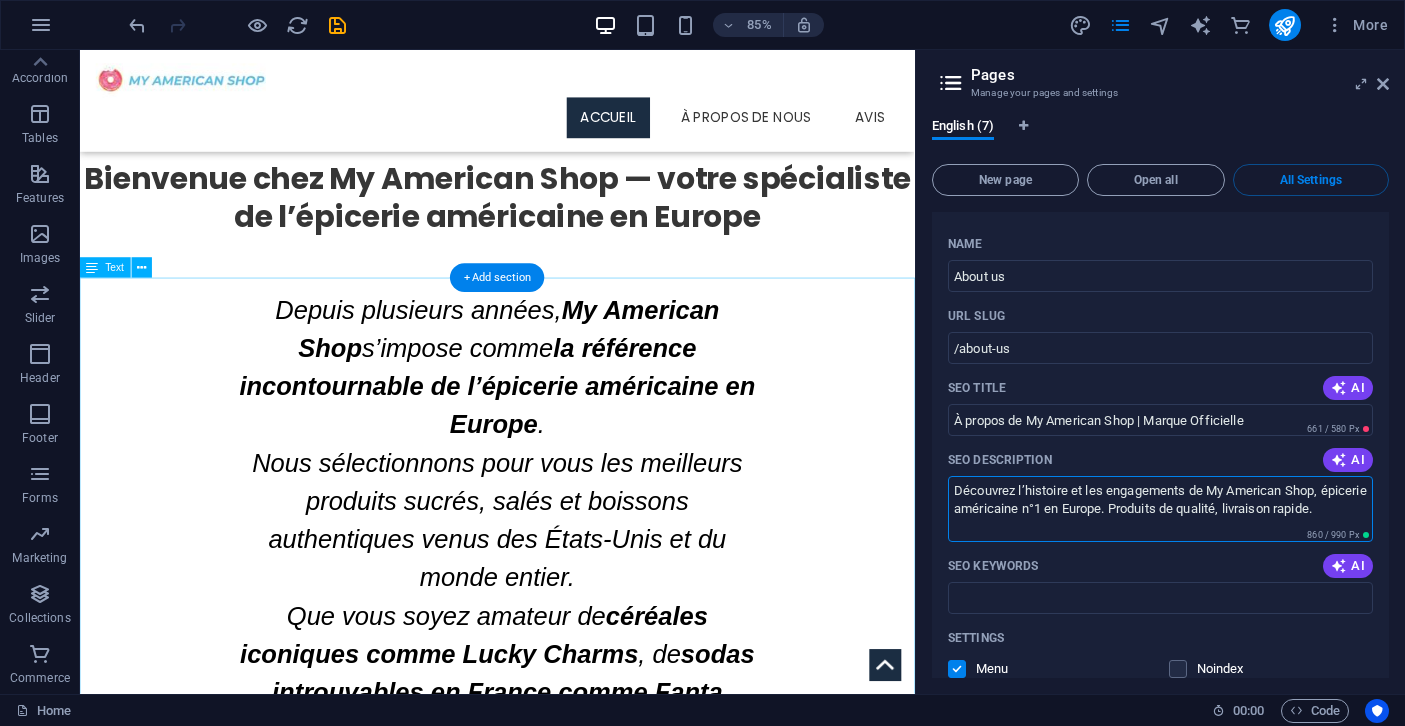 type on "Découvrez l’histoire et les engagements de My American Shop, épicerie américaine n°1 en Europe. Produits de qualité, livraison rapide." 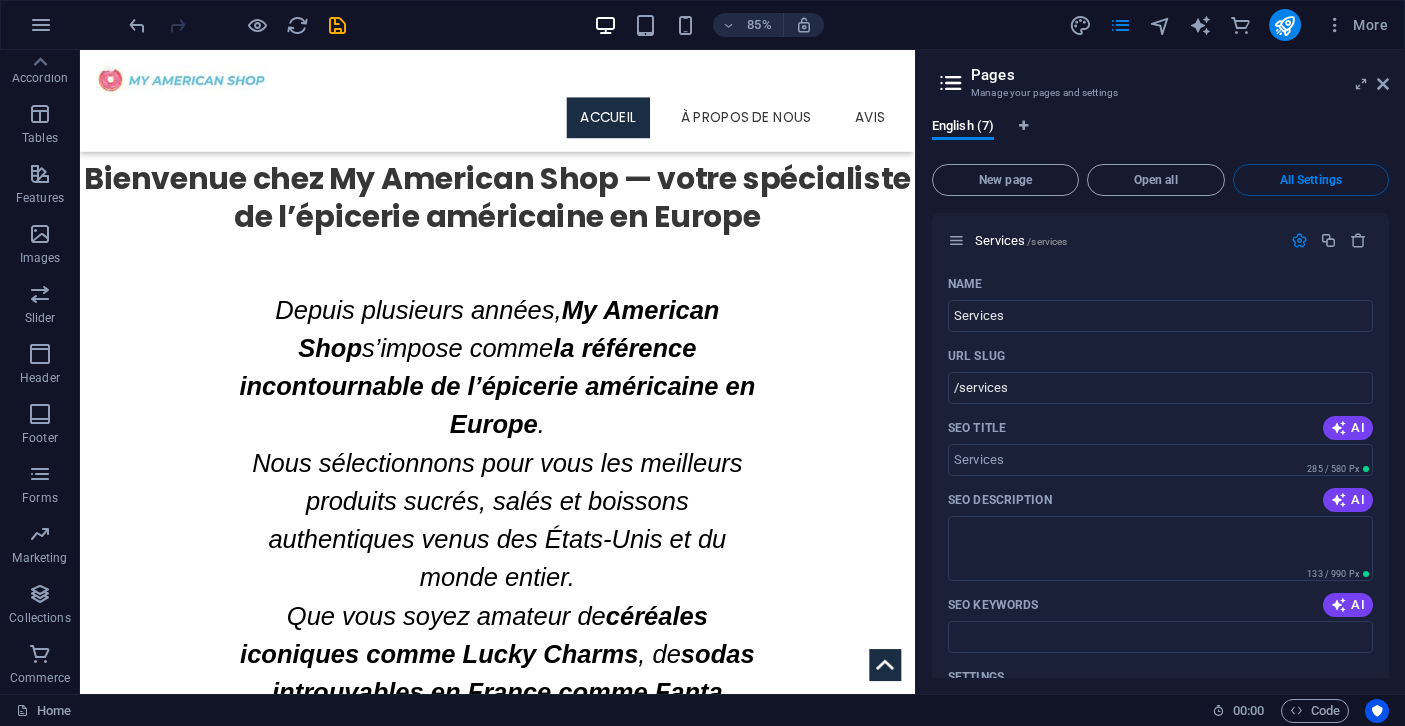 scroll, scrollTop: 1862, scrollLeft: 0, axis: vertical 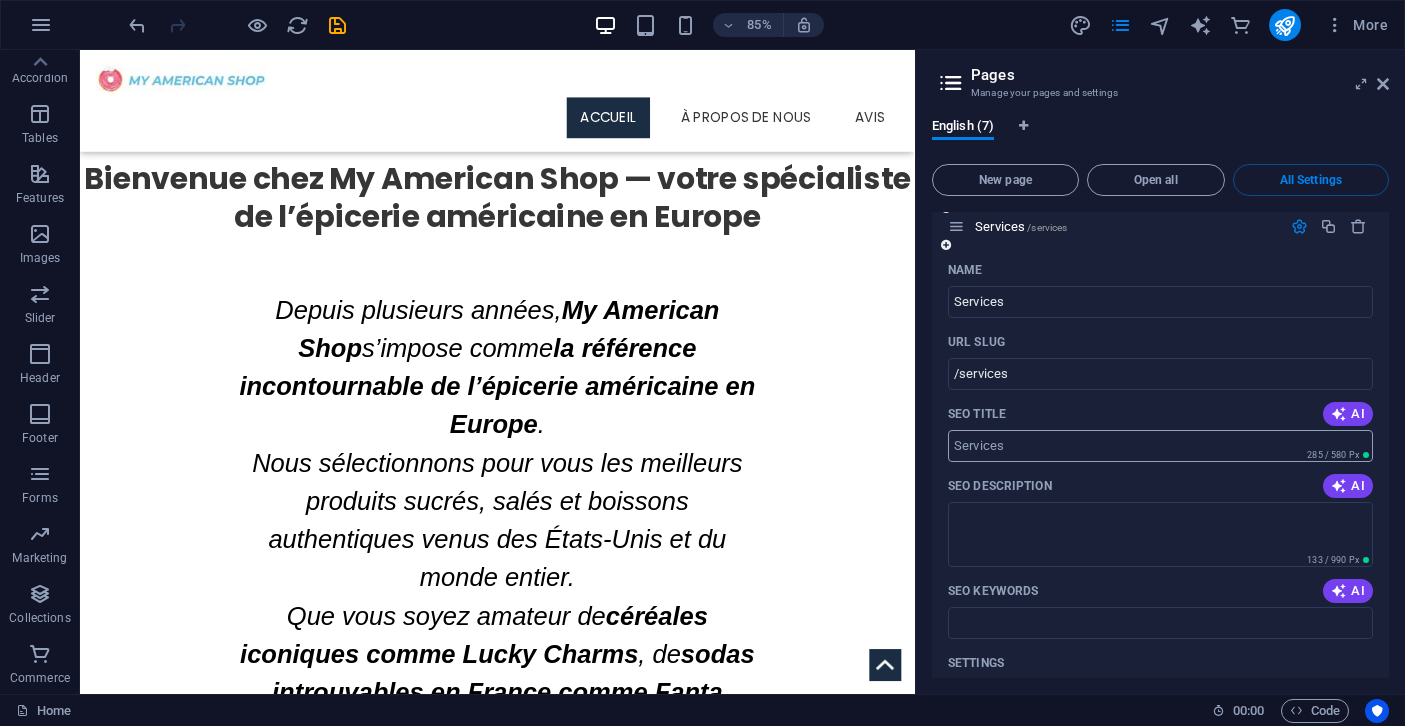 click on "SEO Title" at bounding box center (1160, 446) 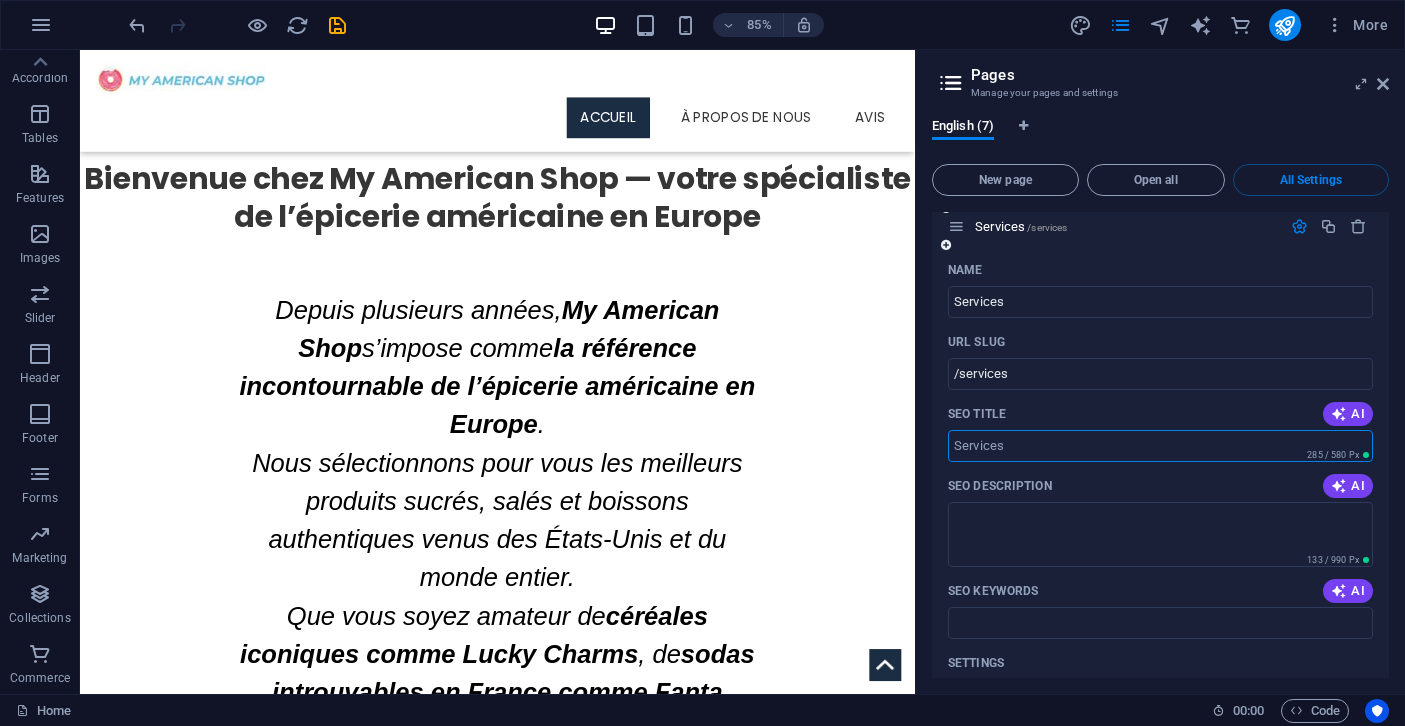 paste on "Avis Clients | My American Shop – Ce que pensent nos clients" 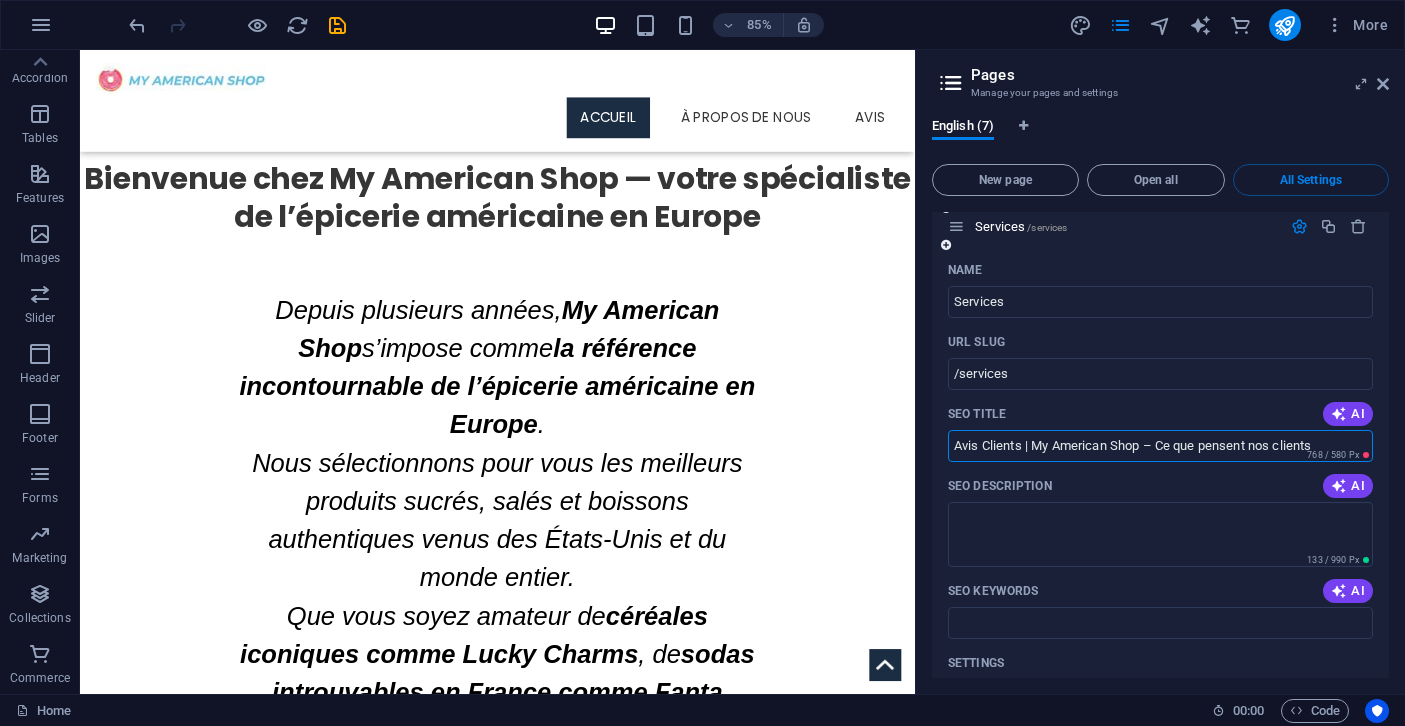 type on "Avis Clients | My American Shop – Ce que pensent nos clients" 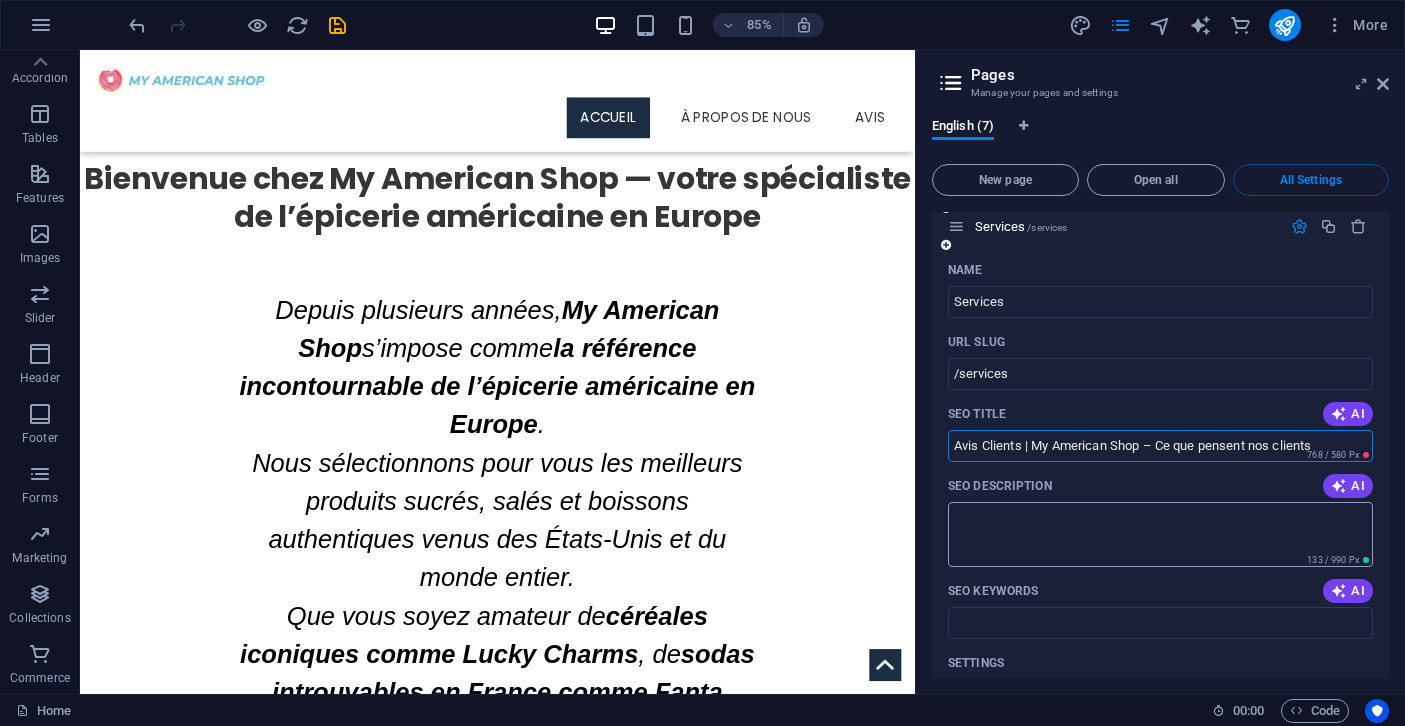 click on "SEO Description" at bounding box center [1160, 534] 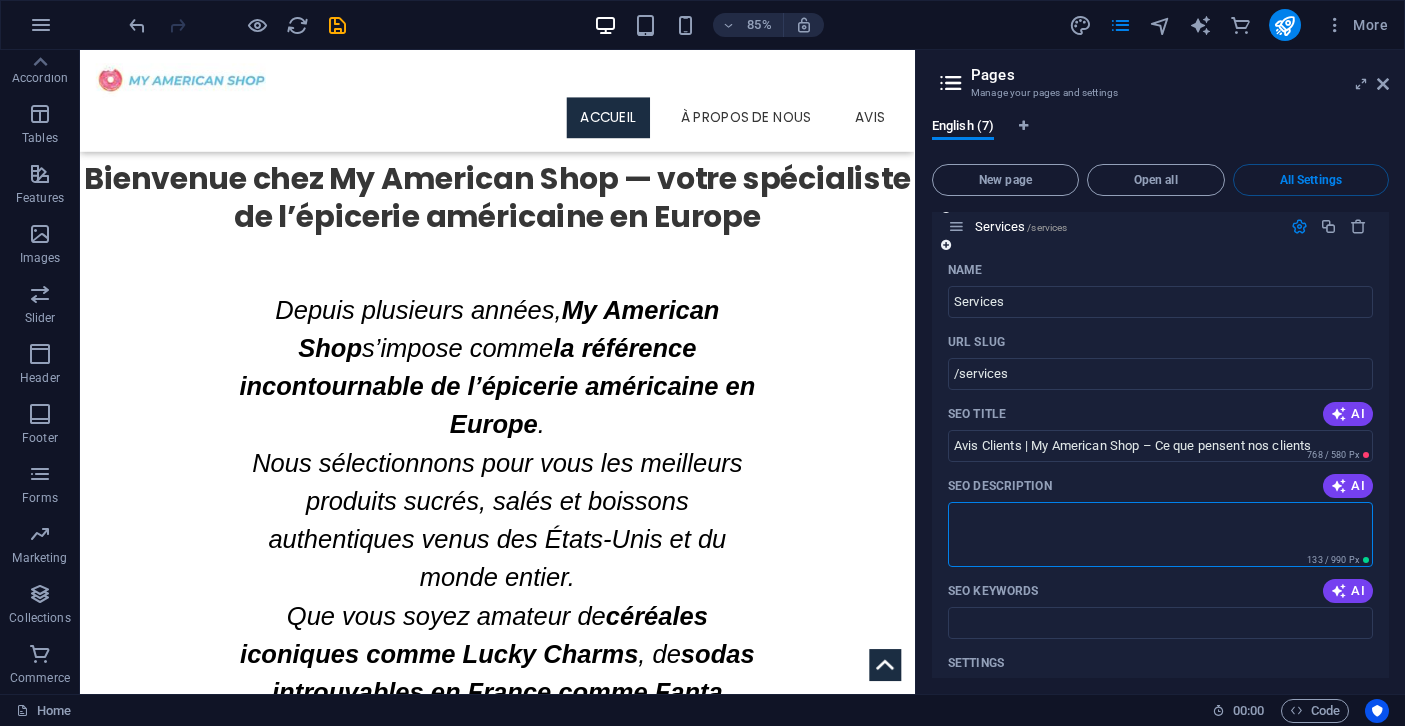 paste on "Découvrez les avis authentiques de nos clients sur My American Shop. Livraison rapide, produits 100% US, service client au top. Rejoignez notre communauté de gourmands !" 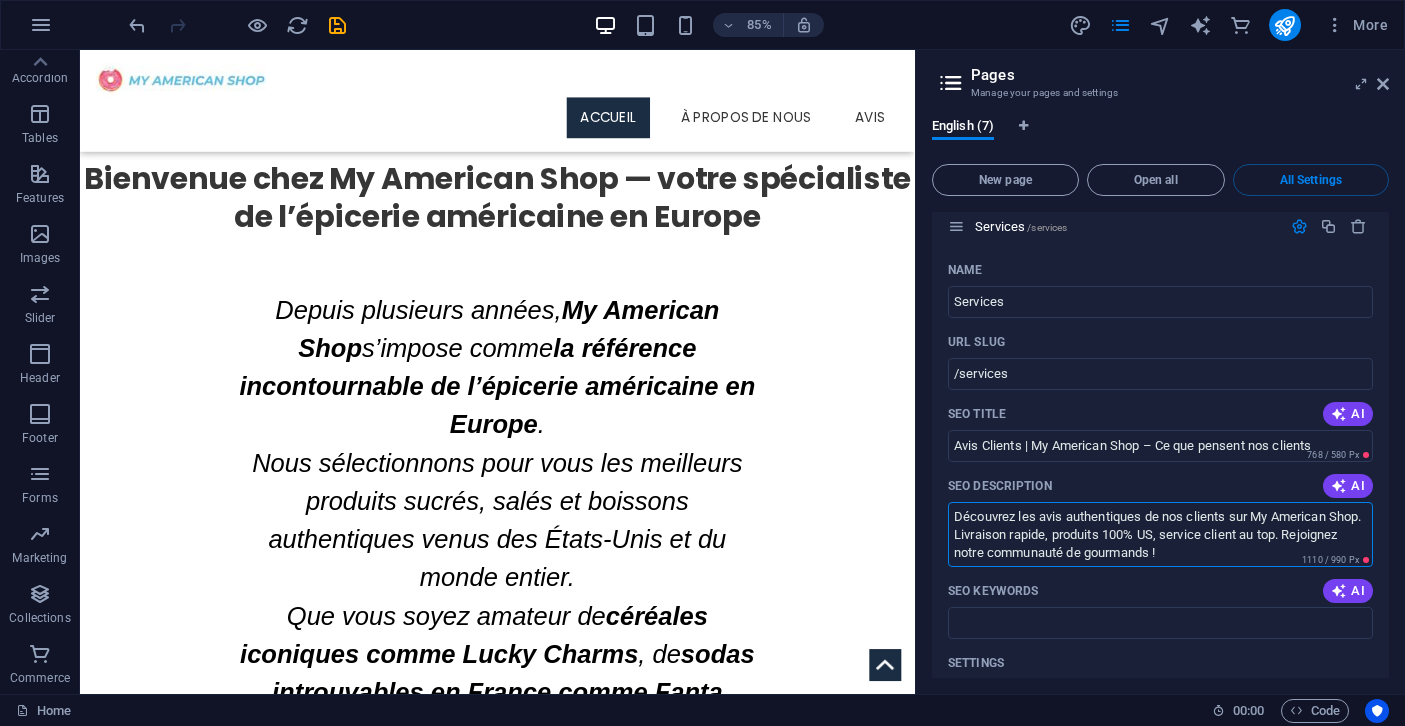 type on "Découvrez les avis authentiques de nos clients sur My American Shop. Livraison rapide, produits 100% US, service client au top. Rejoignez notre communauté de gourmands !" 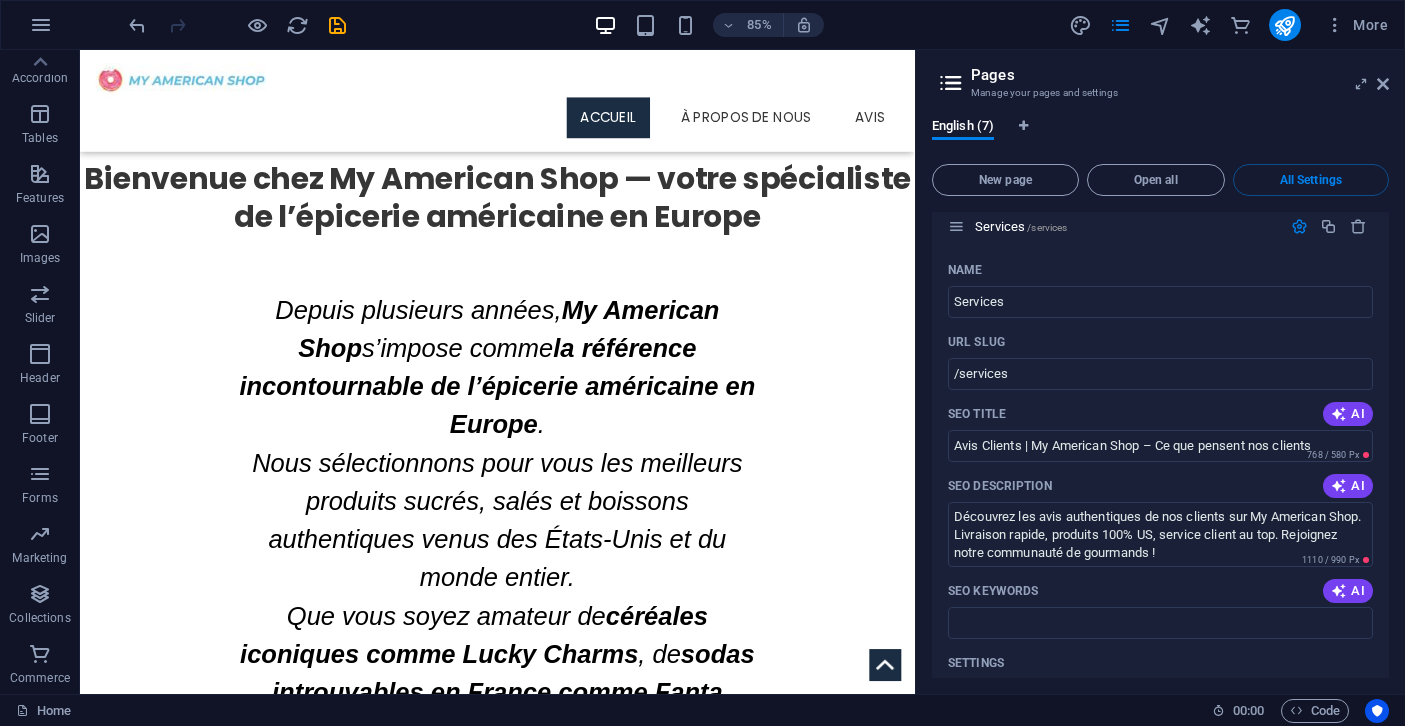 click on "Pages" at bounding box center (1180, 75) 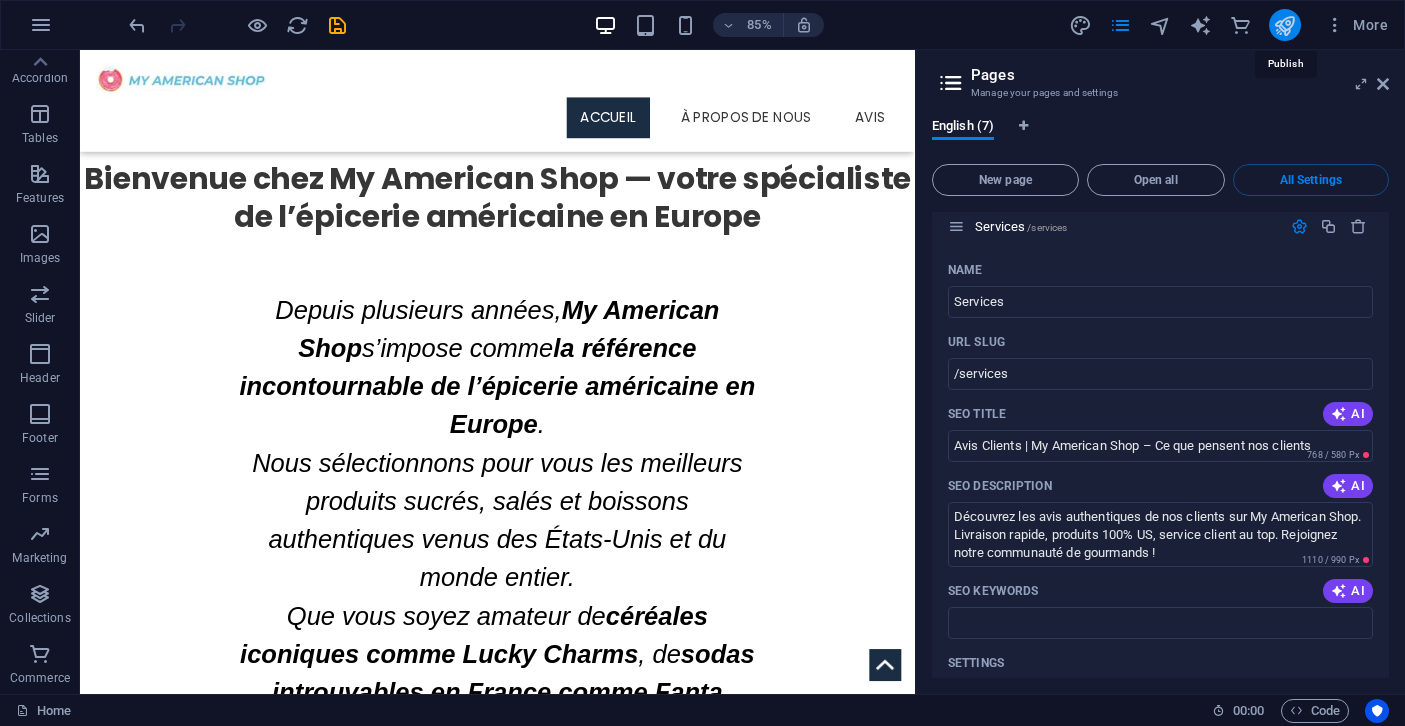 click at bounding box center [1284, 25] 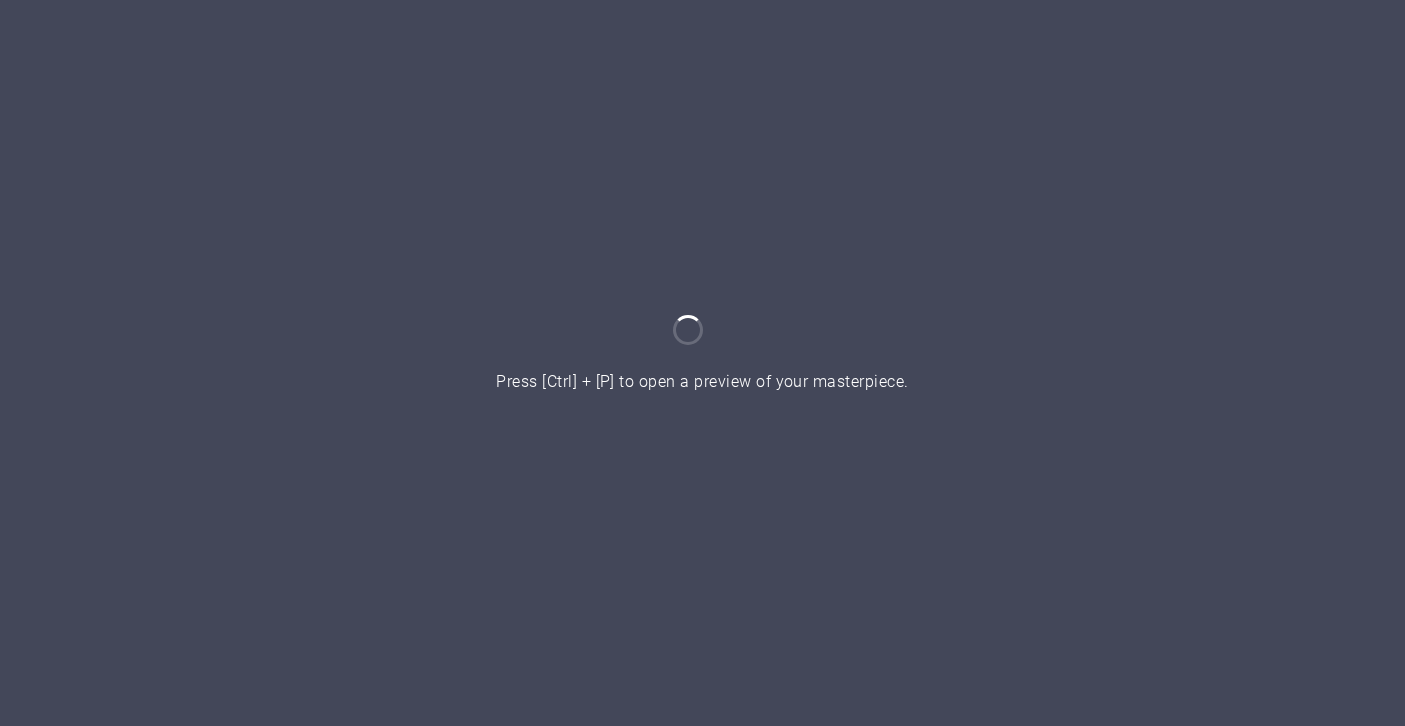 scroll, scrollTop: 0, scrollLeft: 0, axis: both 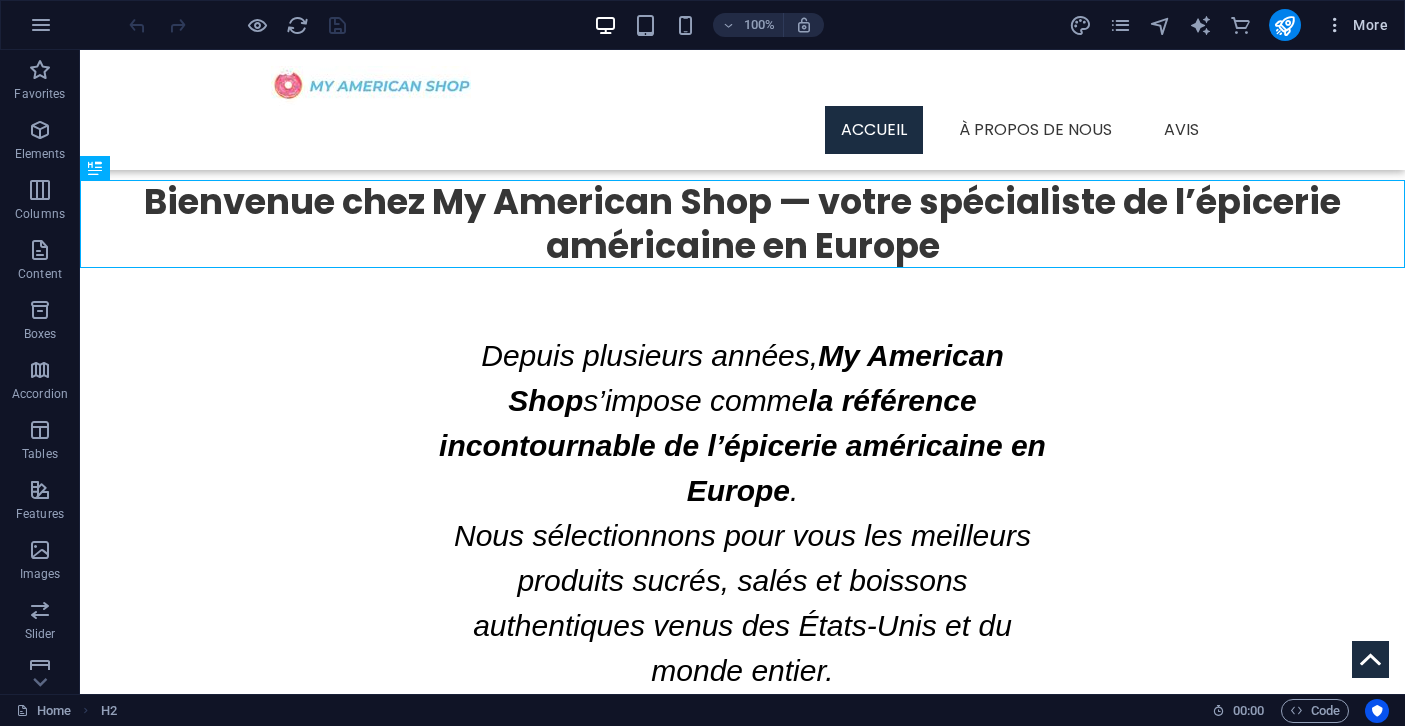 click at bounding box center (1335, 25) 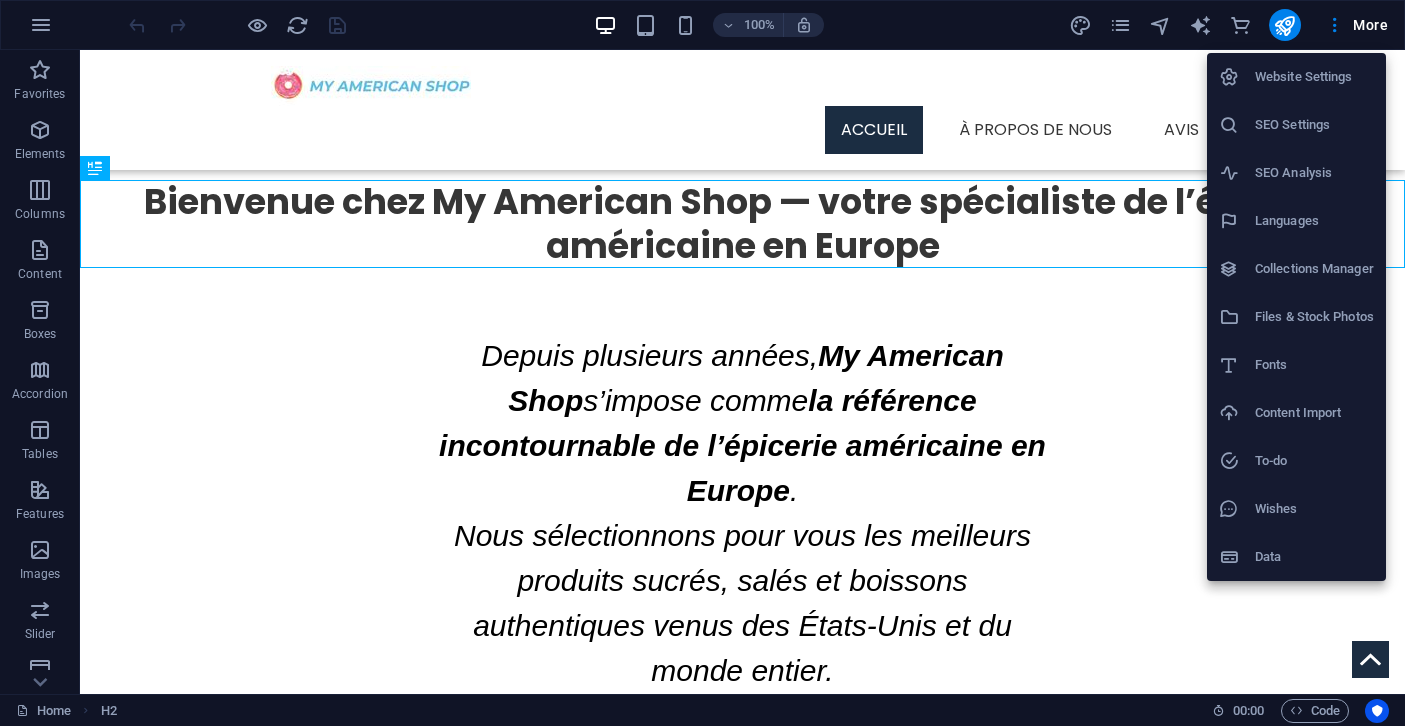 click on "Website Settings" at bounding box center (1314, 77) 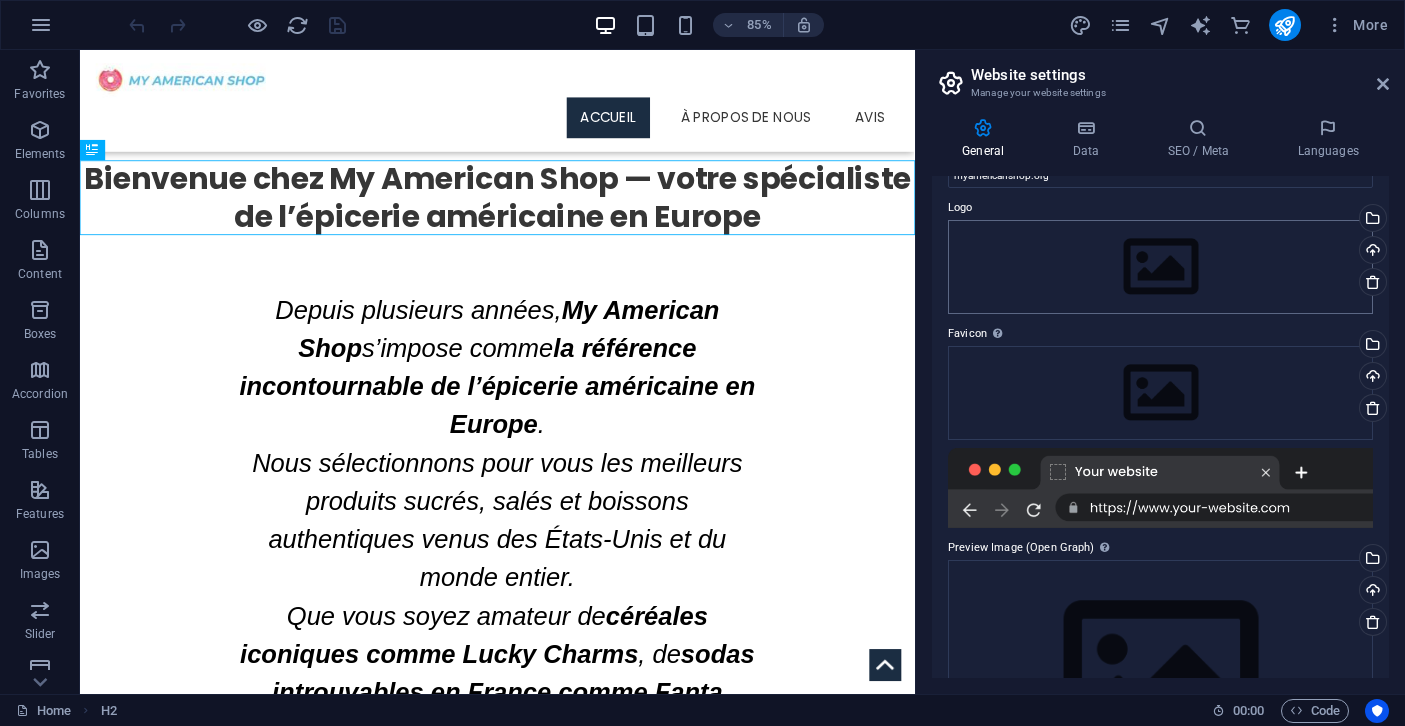 scroll, scrollTop: 55, scrollLeft: 0, axis: vertical 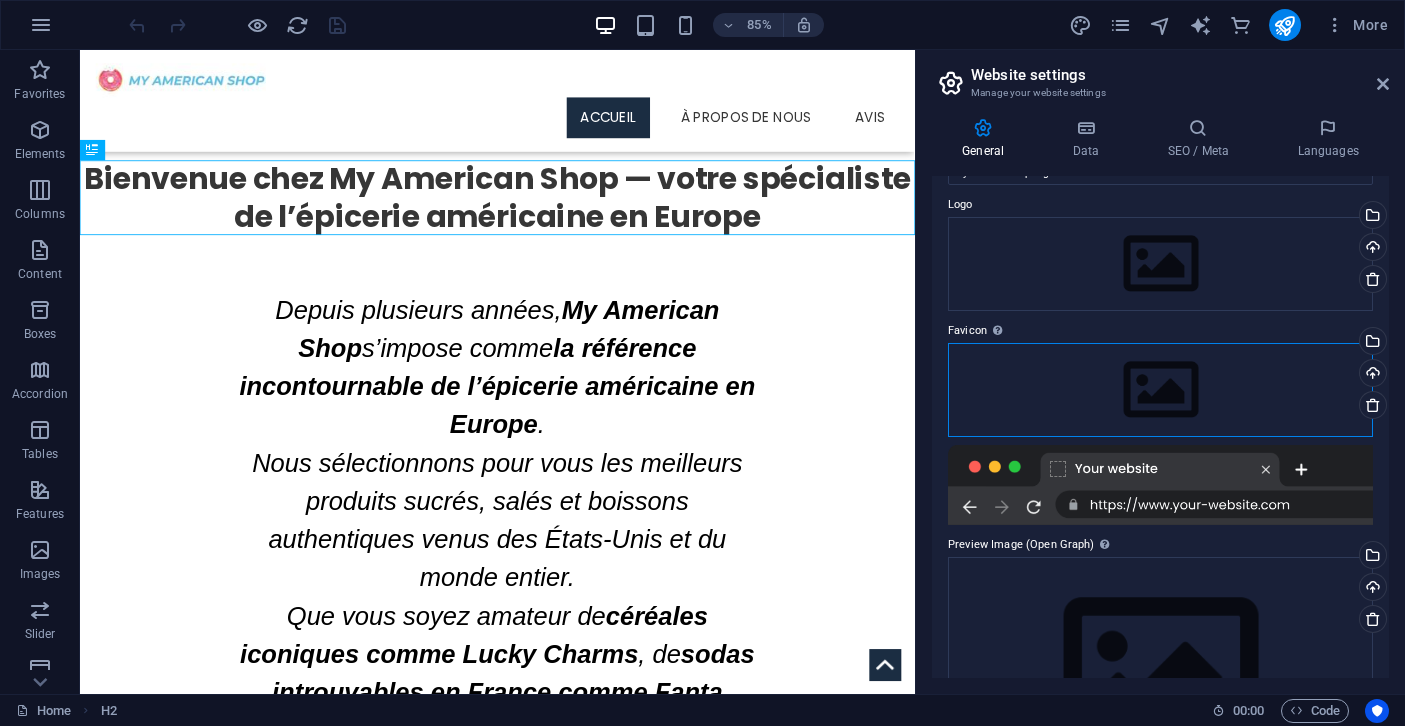 click on "Drag files here, click to choose files or select files from Files or our free stock photos & videos" at bounding box center (1160, 390) 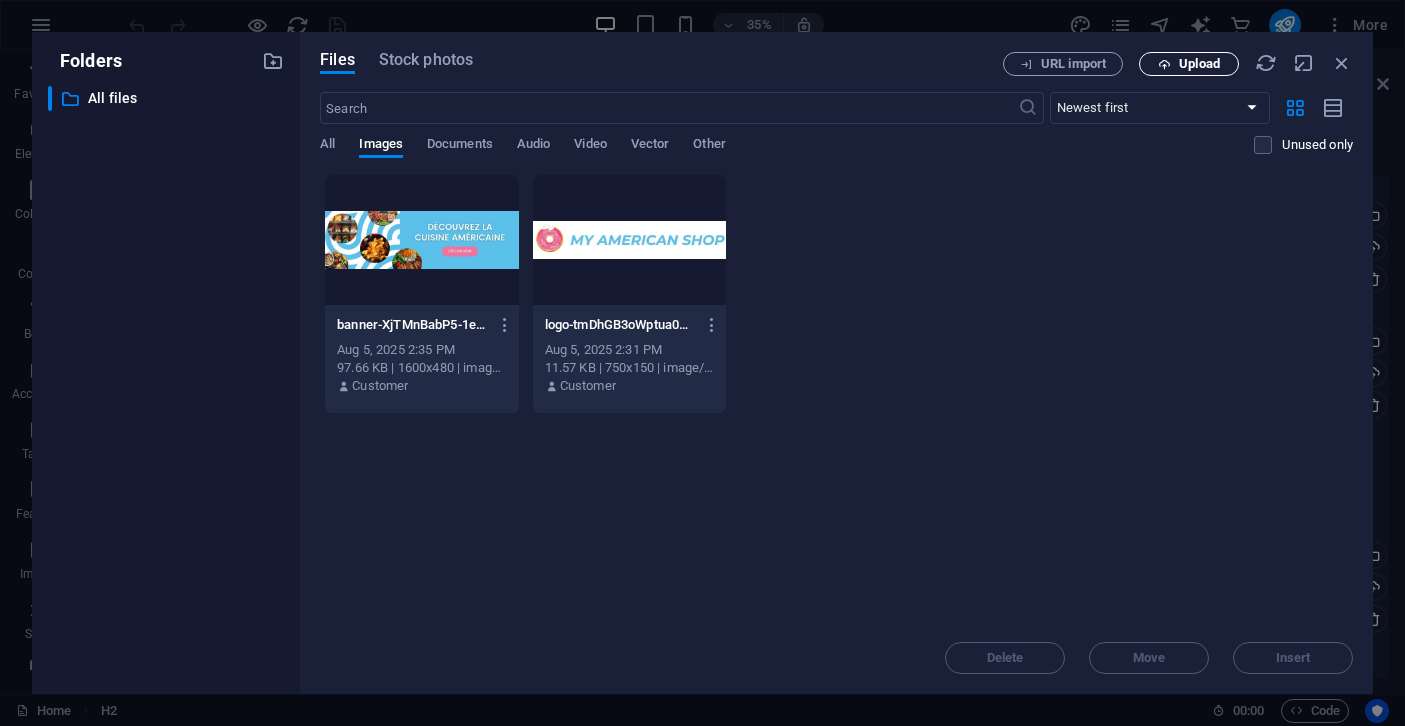 click on "Upload" at bounding box center [1199, 64] 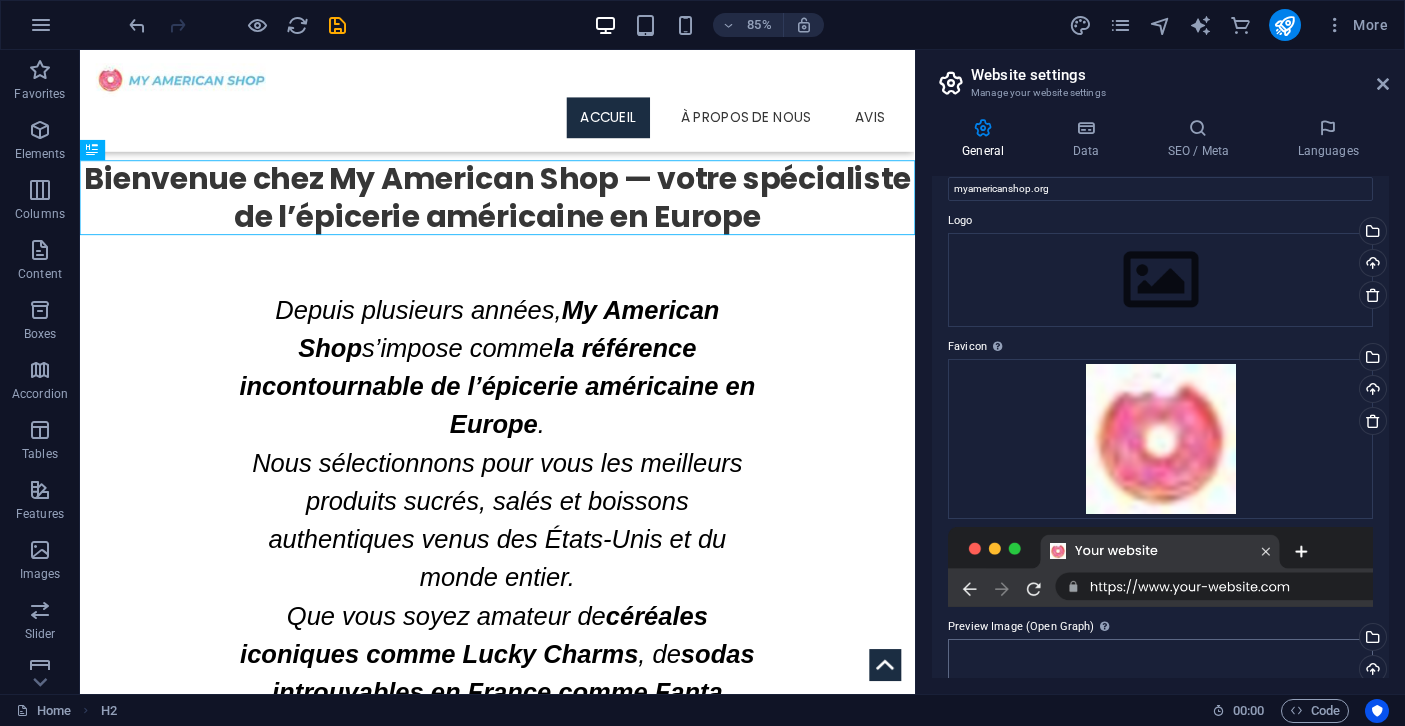 scroll, scrollTop: 33, scrollLeft: 0, axis: vertical 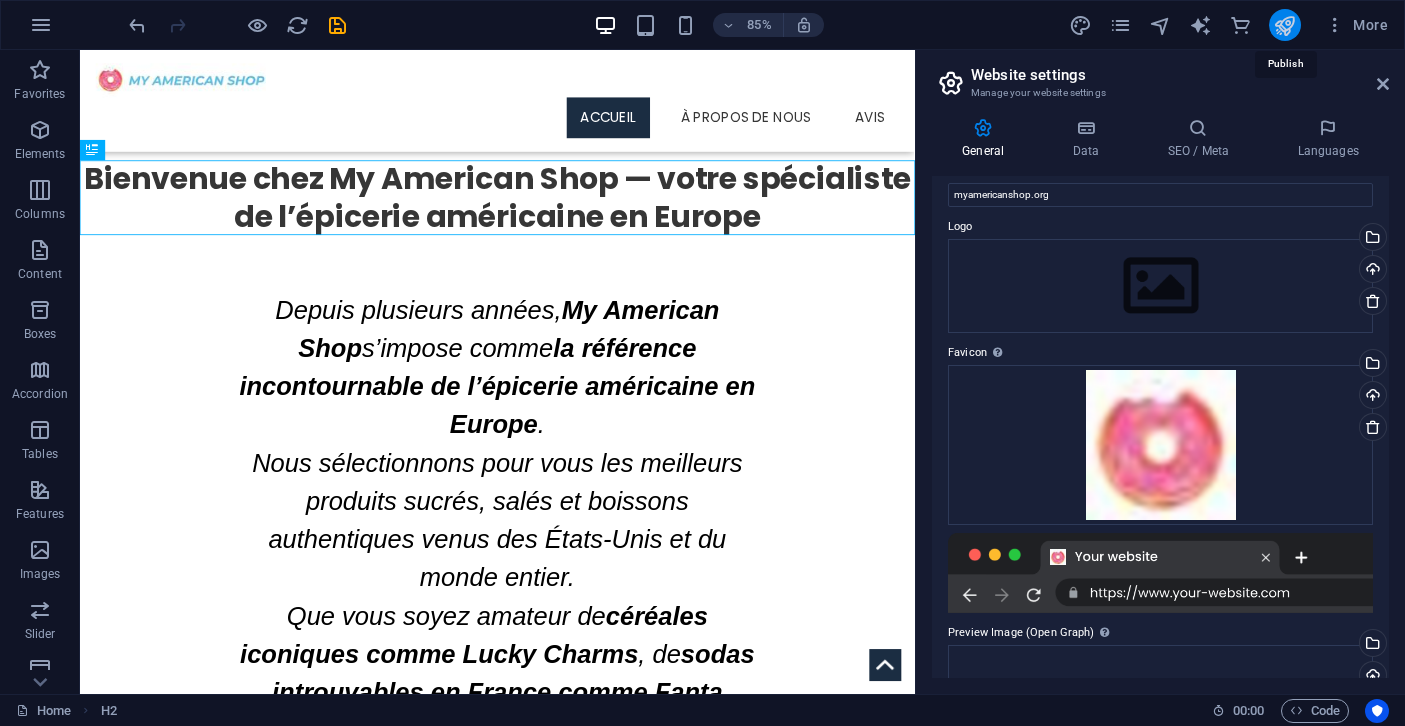 click at bounding box center [1284, 25] 